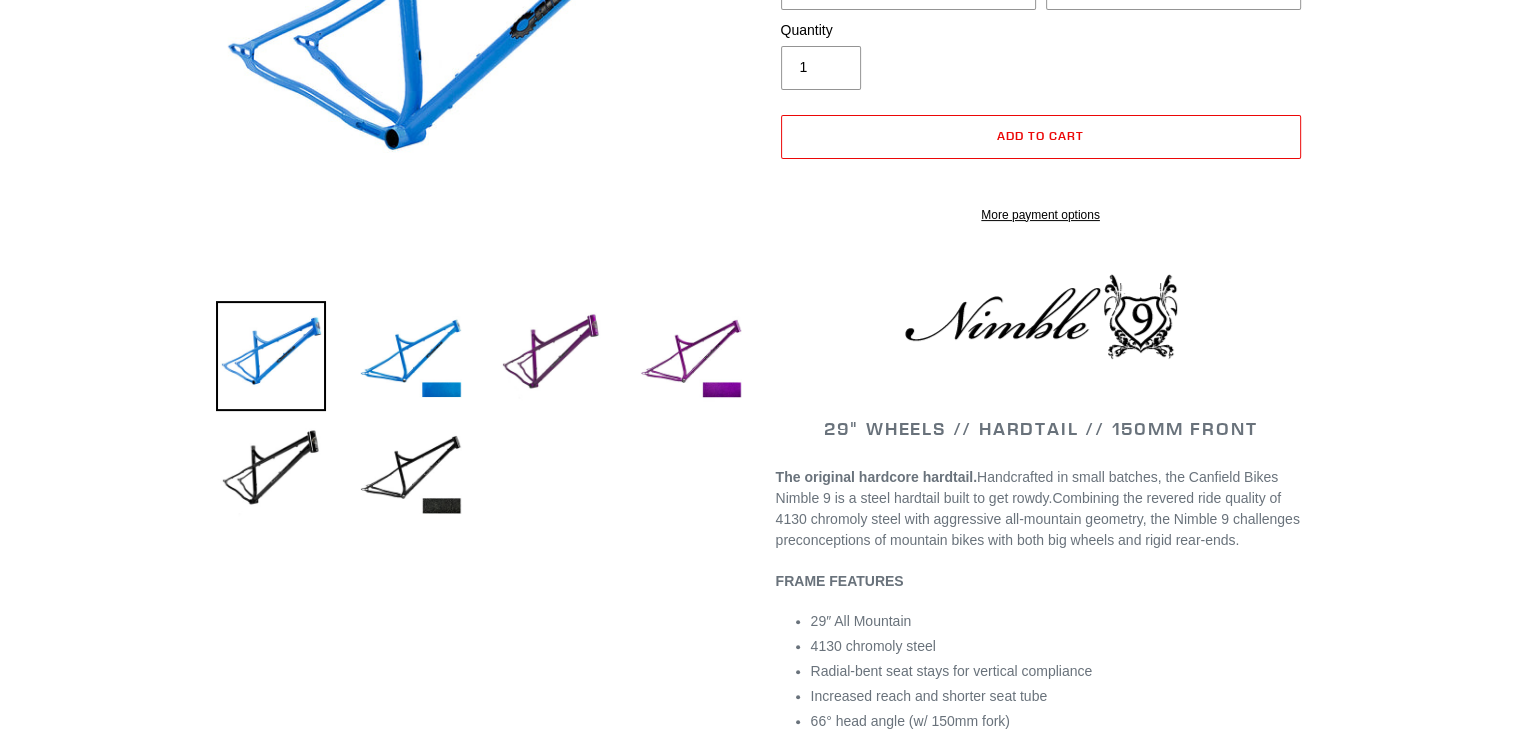 select on "highest-rating" 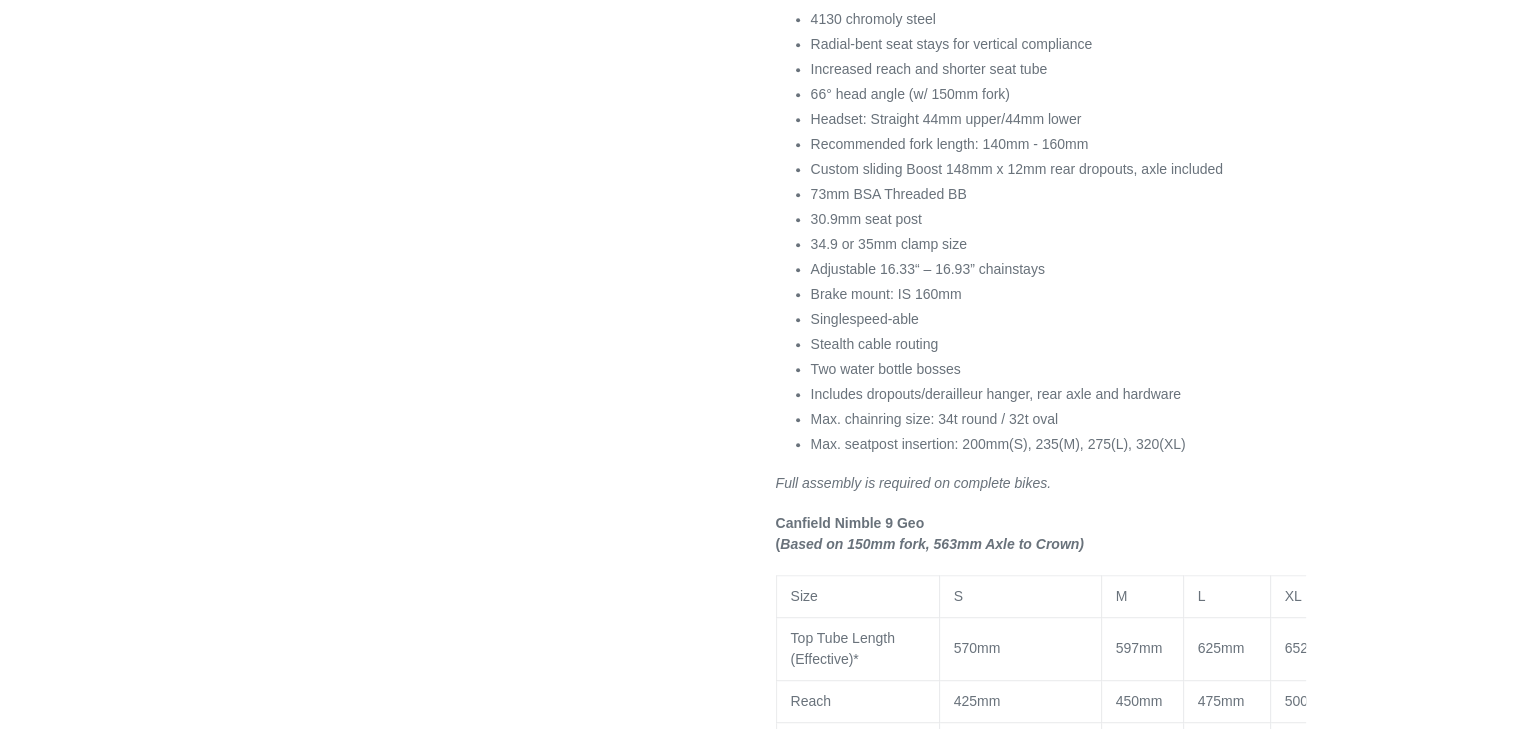 scroll, scrollTop: 0, scrollLeft: 0, axis: both 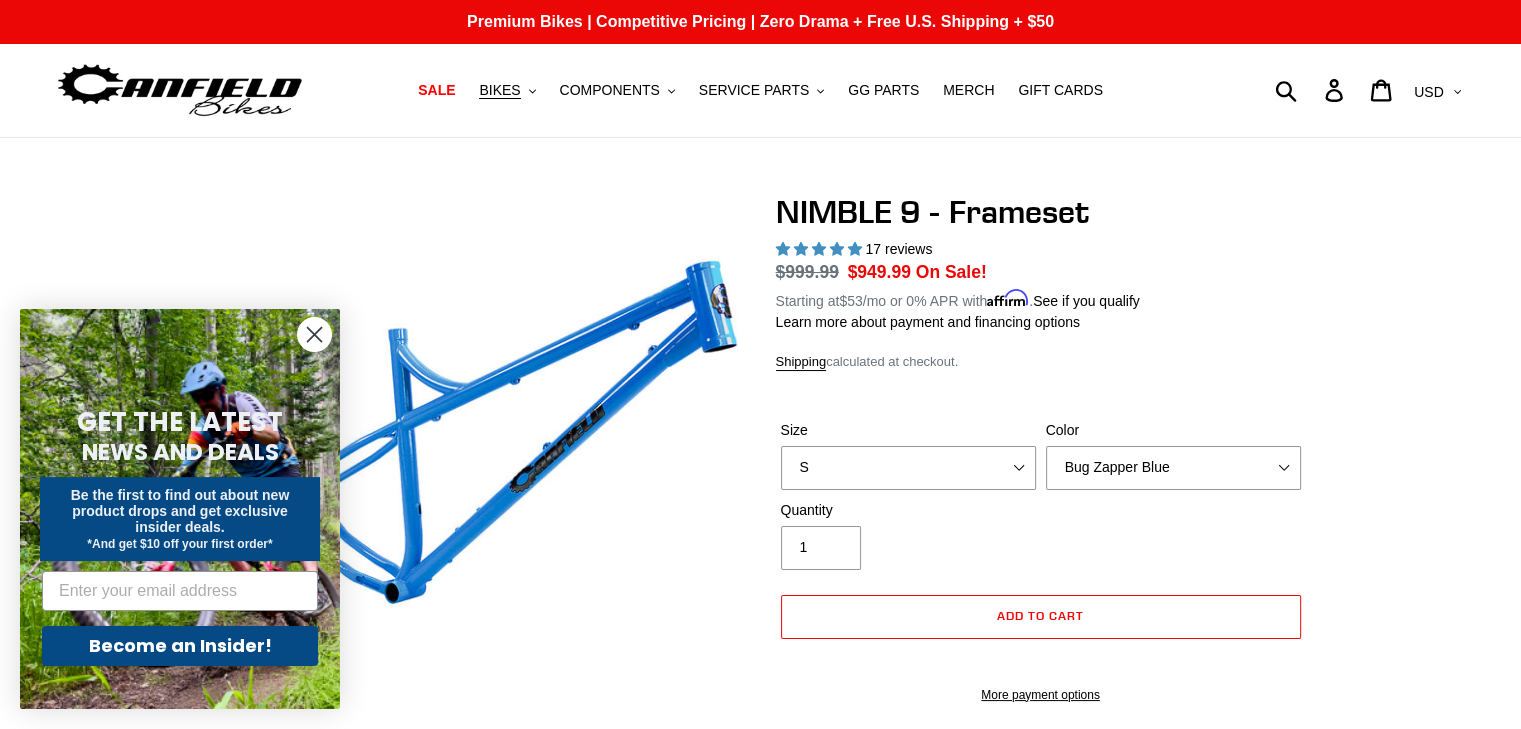 click 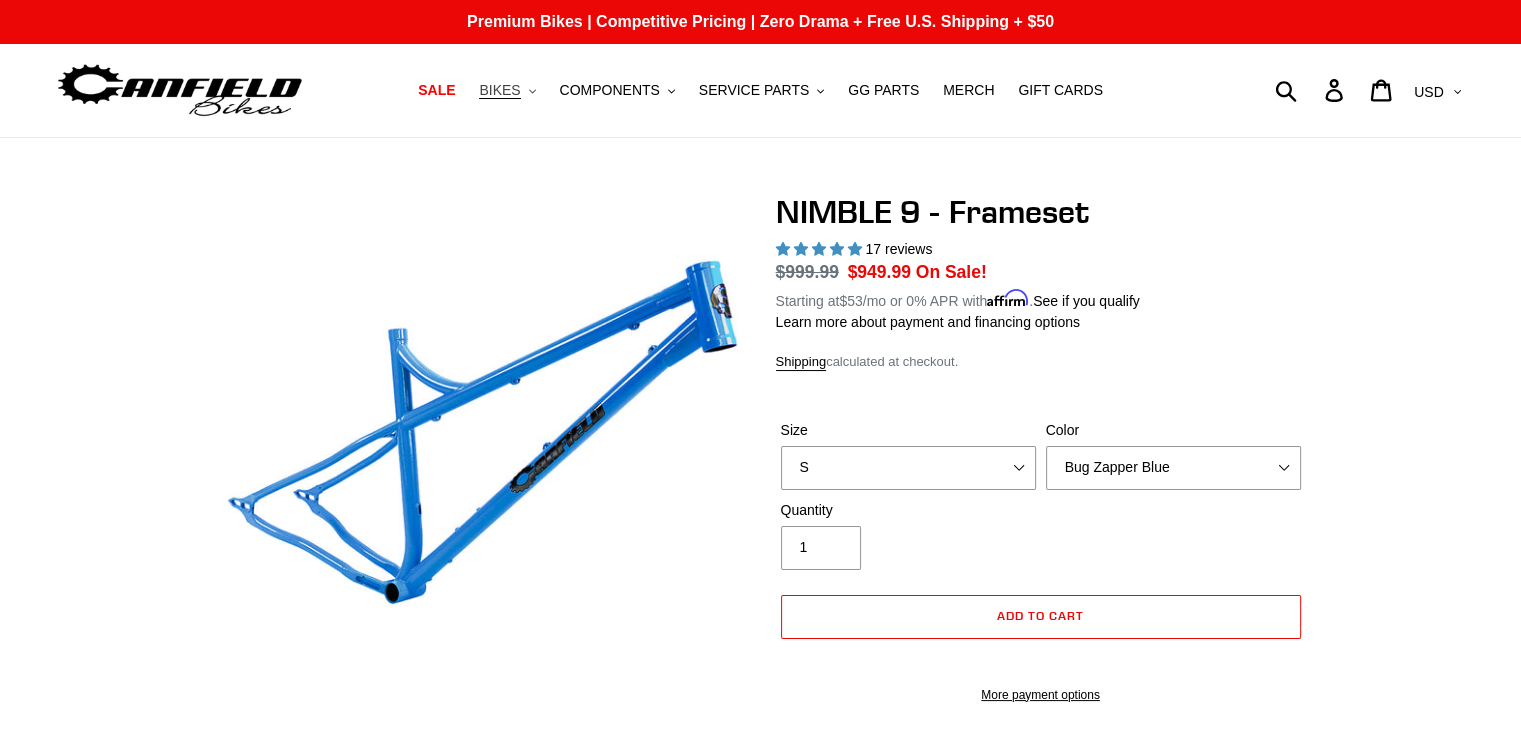 click on ".cls-1{fill:#231f20}" 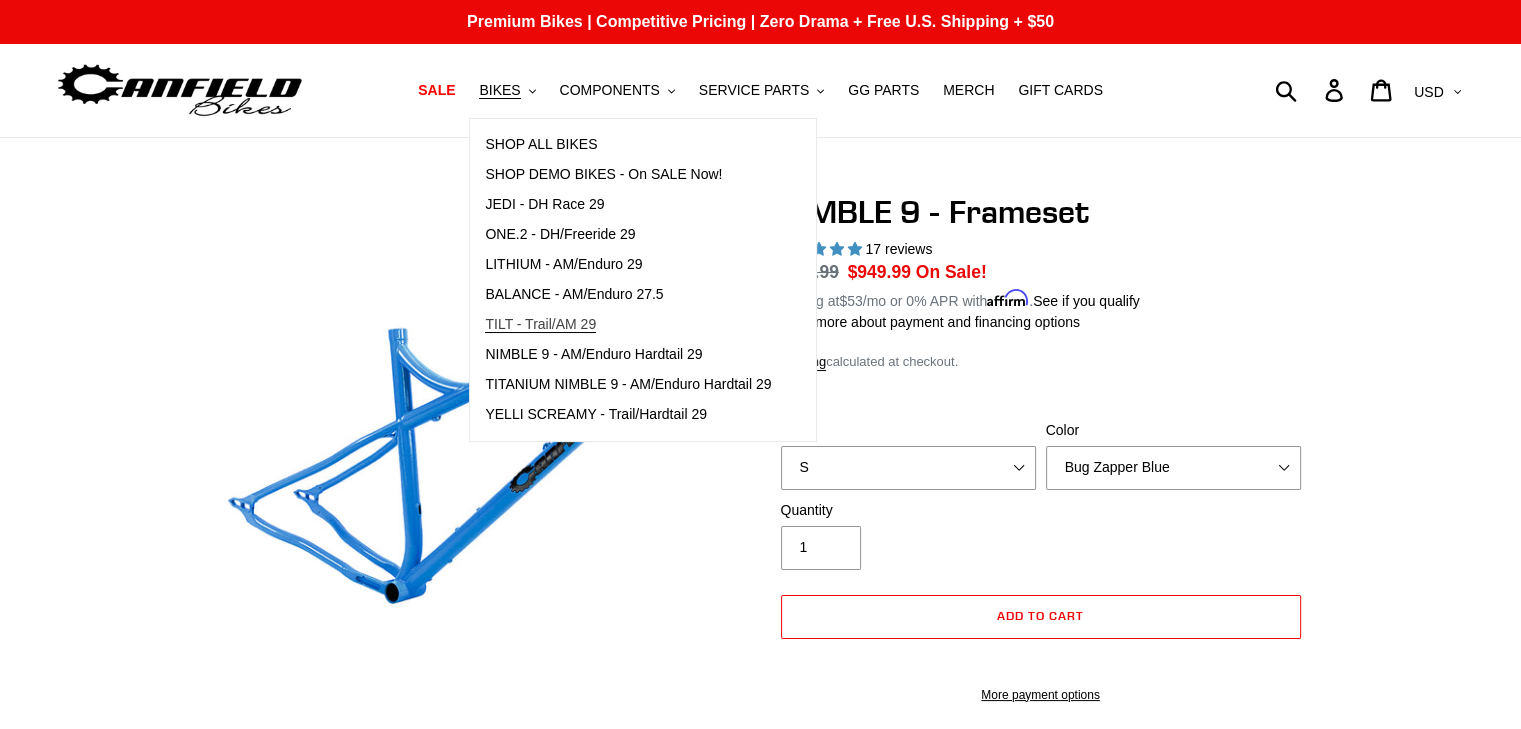 click on "TILT - Trail/AM 29" at bounding box center (540, 324) 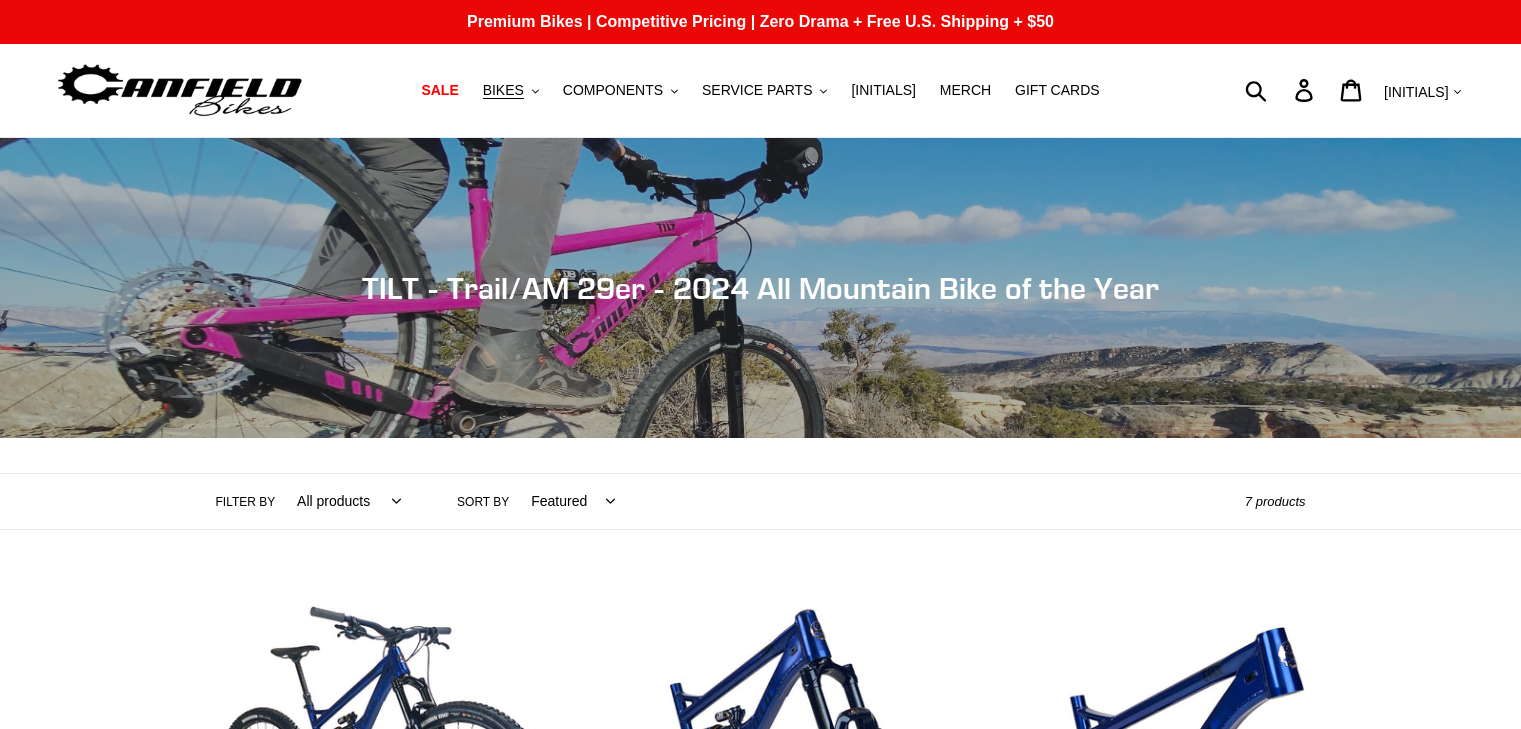 scroll, scrollTop: 0, scrollLeft: 0, axis: both 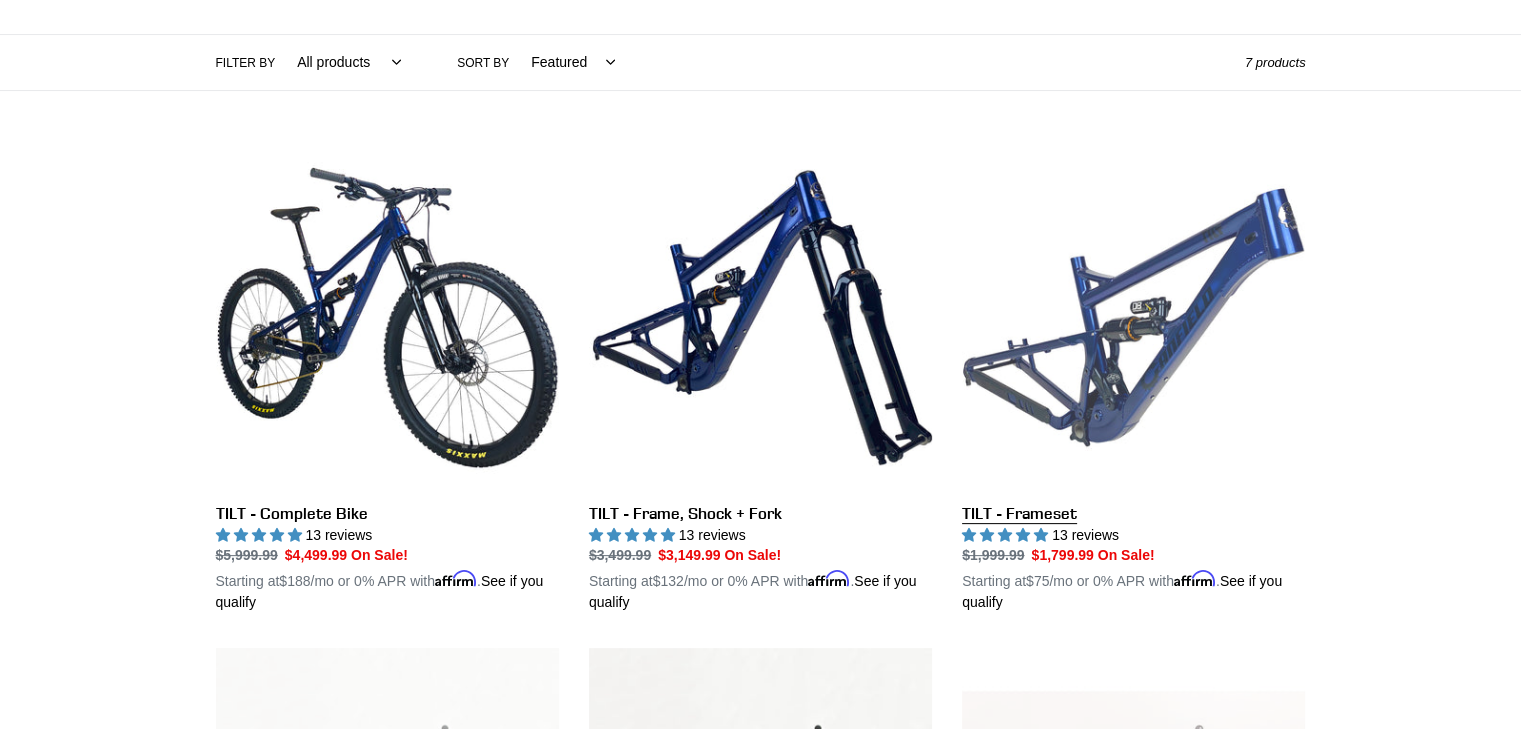click on "TILT - Frameset" at bounding box center (1133, 380) 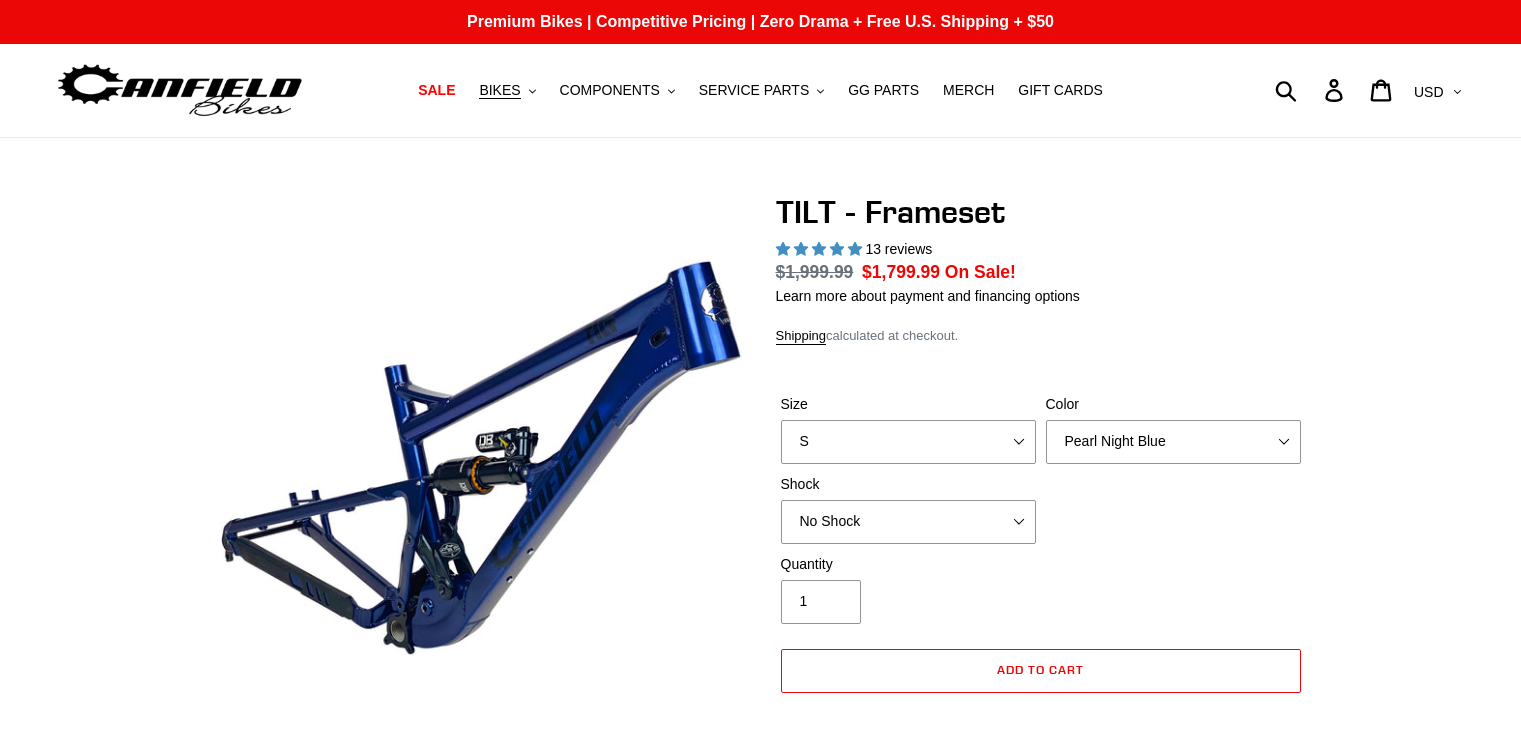 select on "highest-rating" 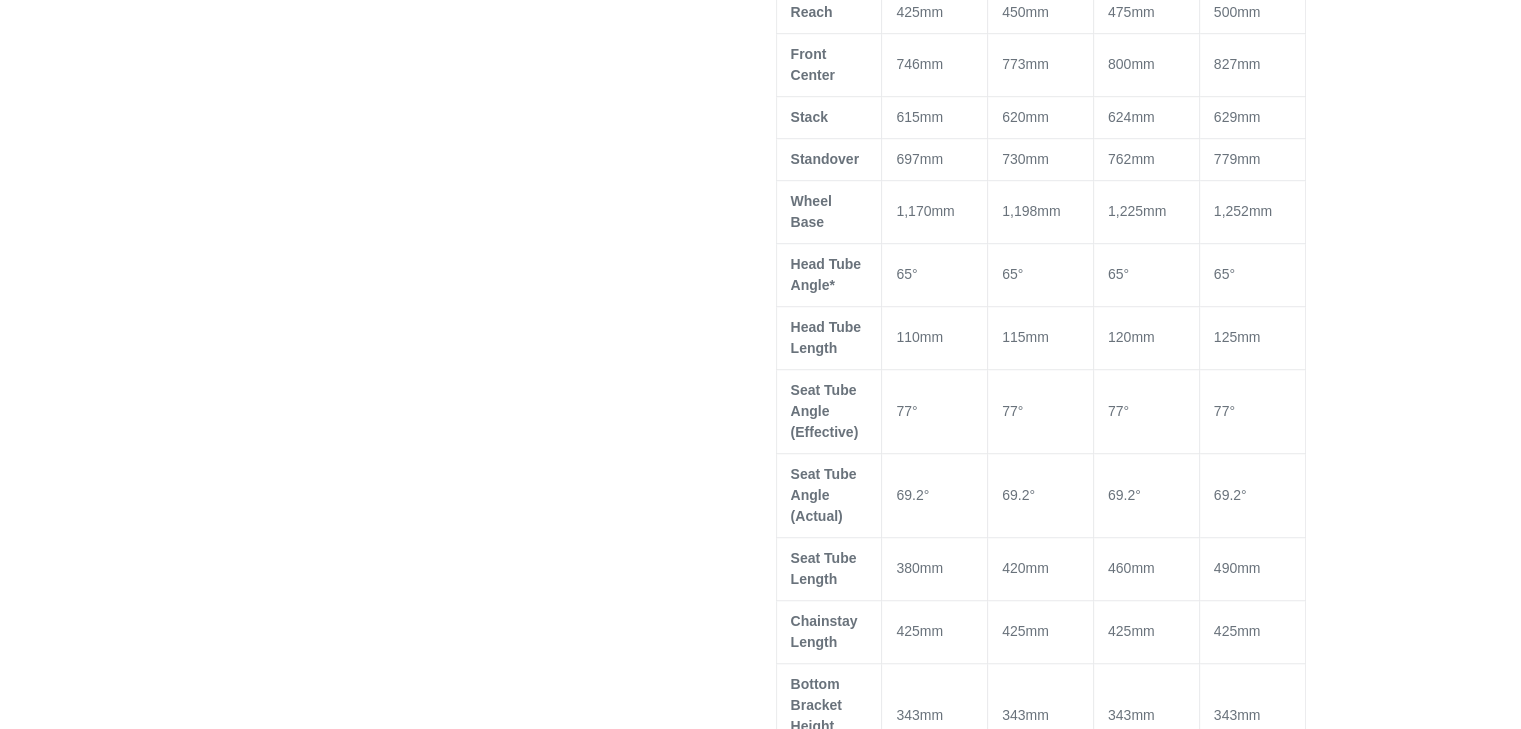 scroll, scrollTop: 0, scrollLeft: 0, axis: both 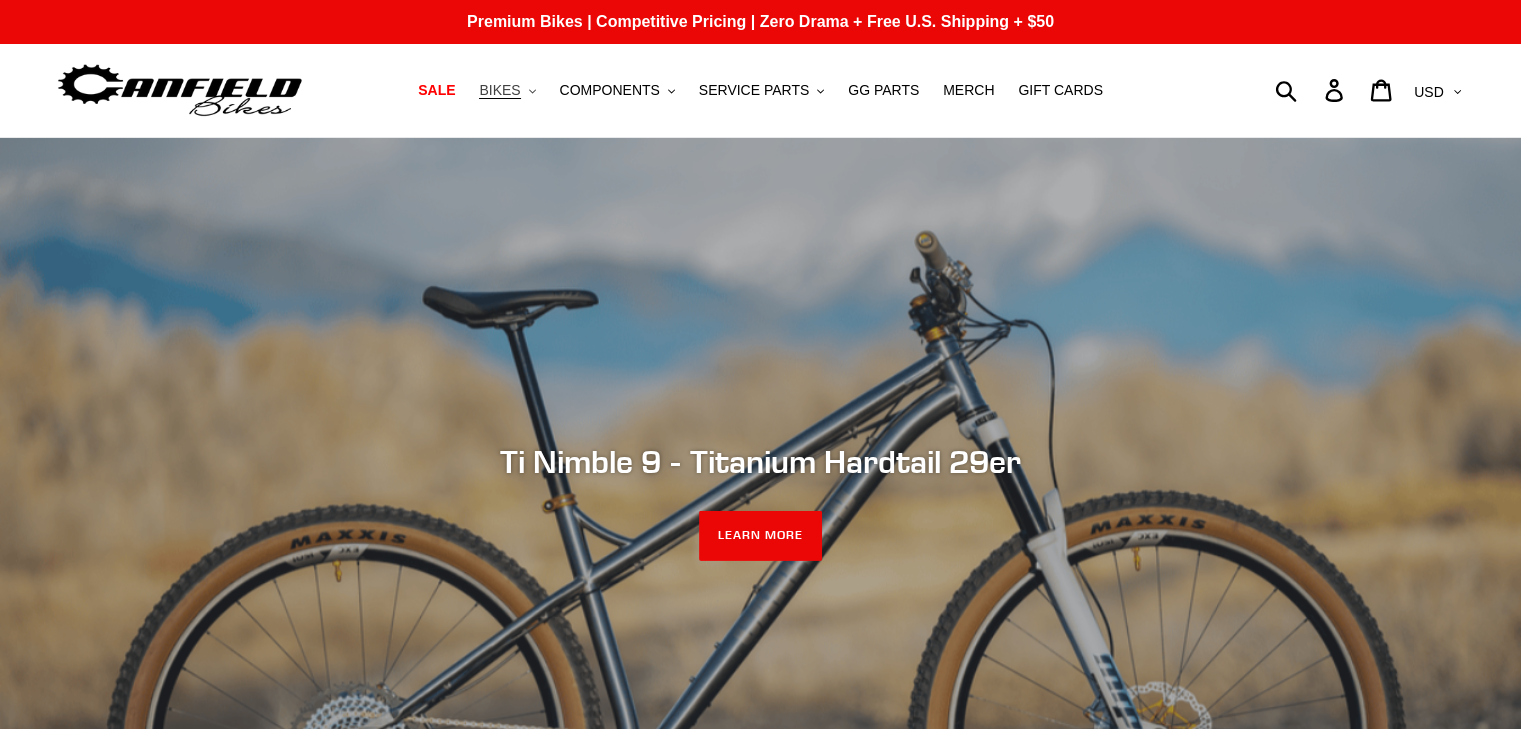 click on "BIKES .cls-1{fill:#231f20}" at bounding box center [507, 90] 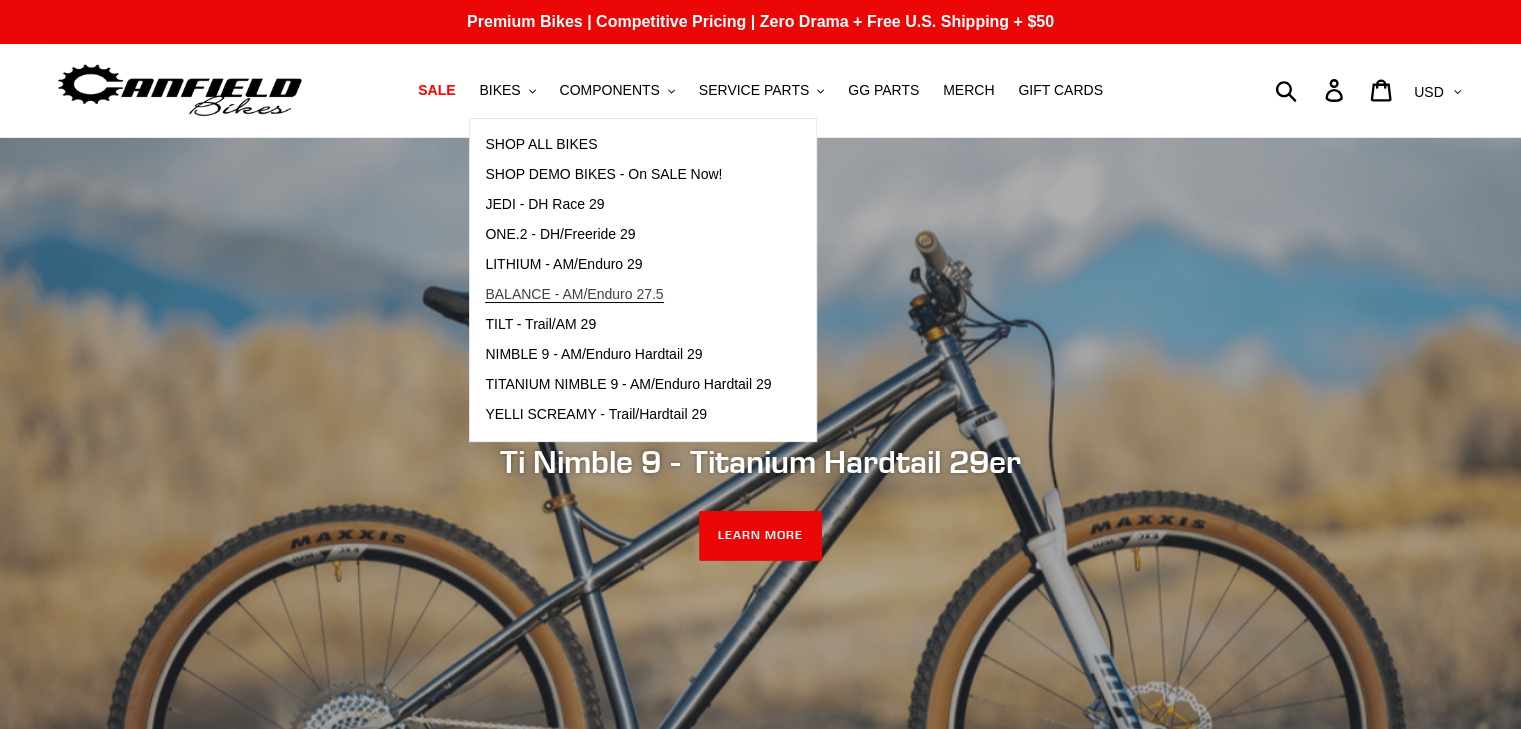 click on "BALANCE - AM/Enduro 27.5" at bounding box center (574, 294) 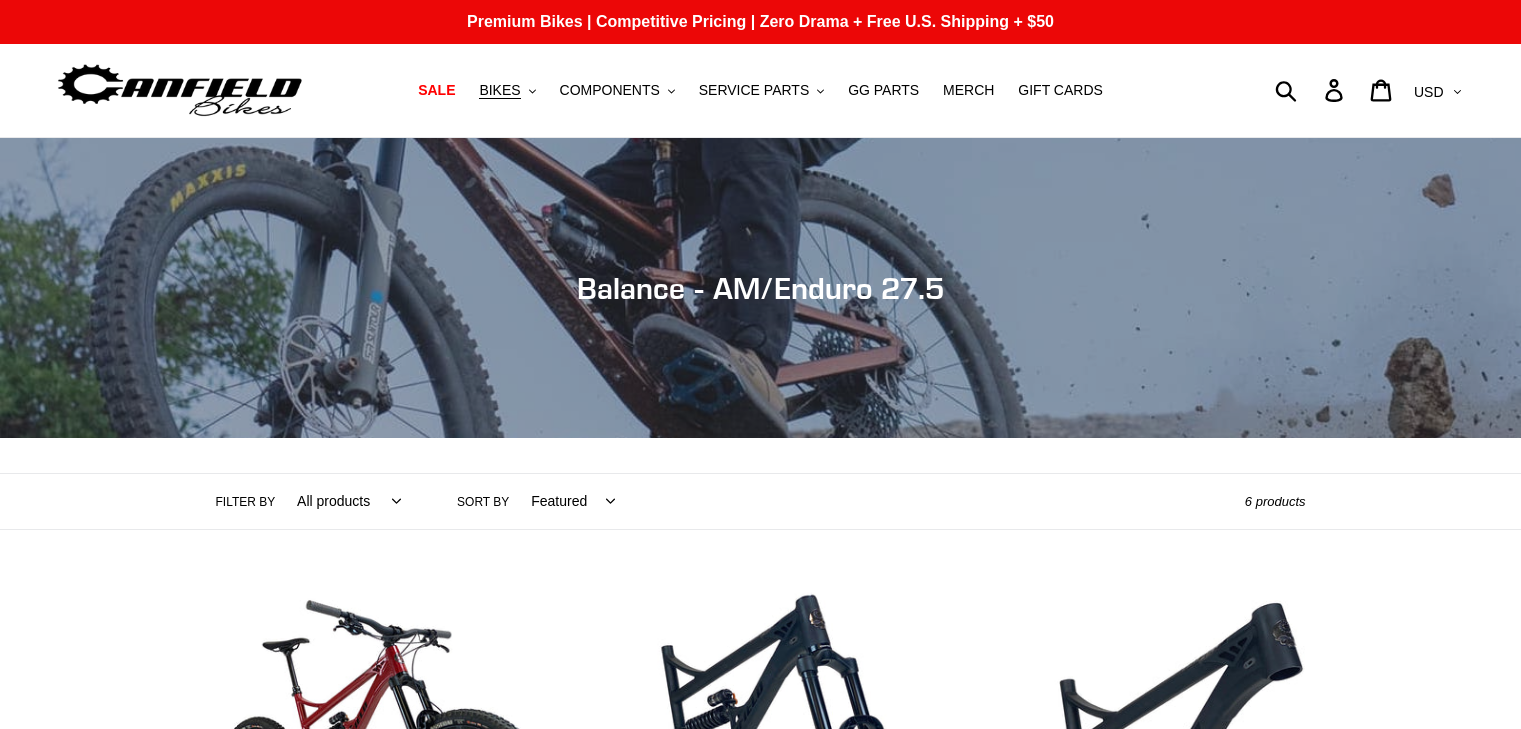 scroll, scrollTop: 0, scrollLeft: 0, axis: both 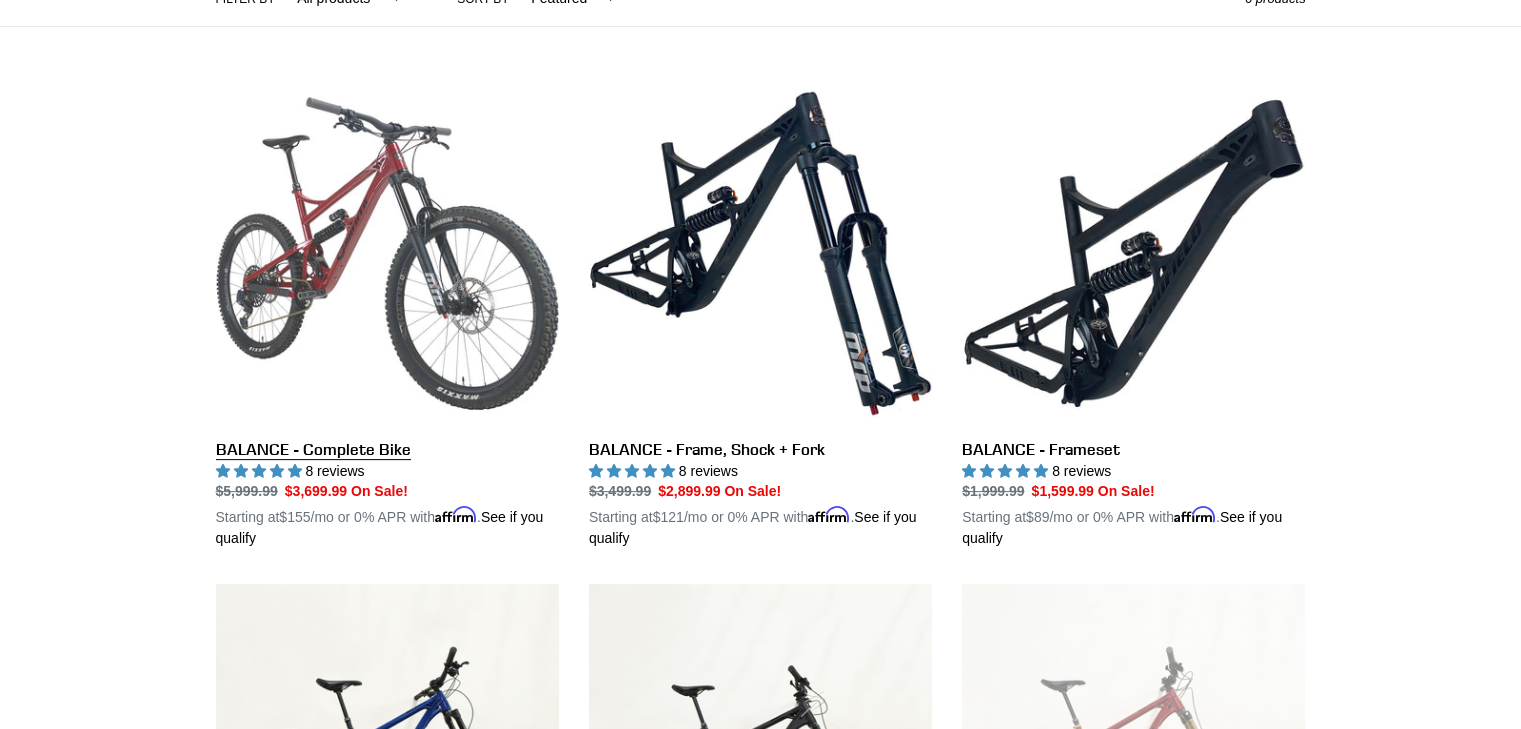click on "BALANCE - Complete Bike" at bounding box center [387, 316] 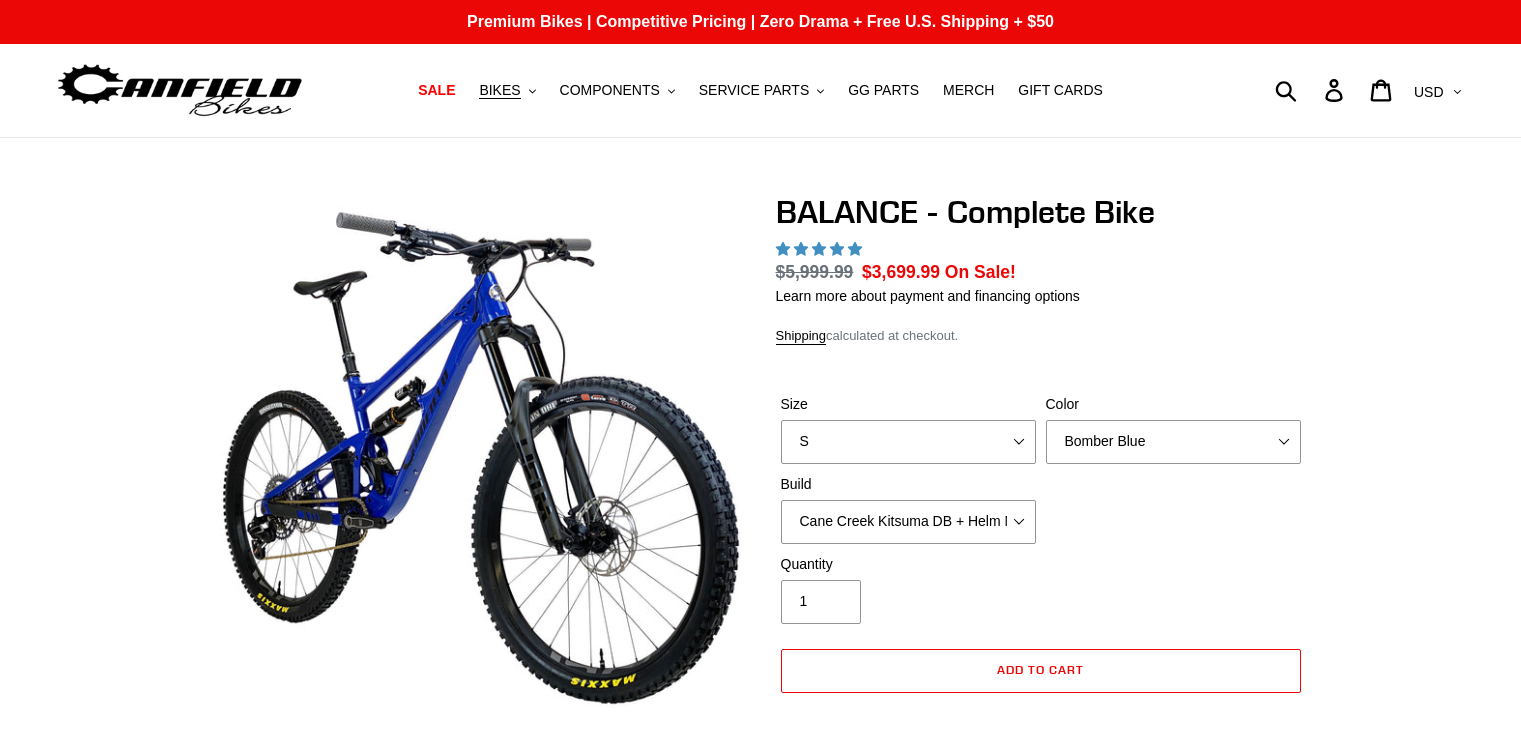 scroll, scrollTop: 0, scrollLeft: 0, axis: both 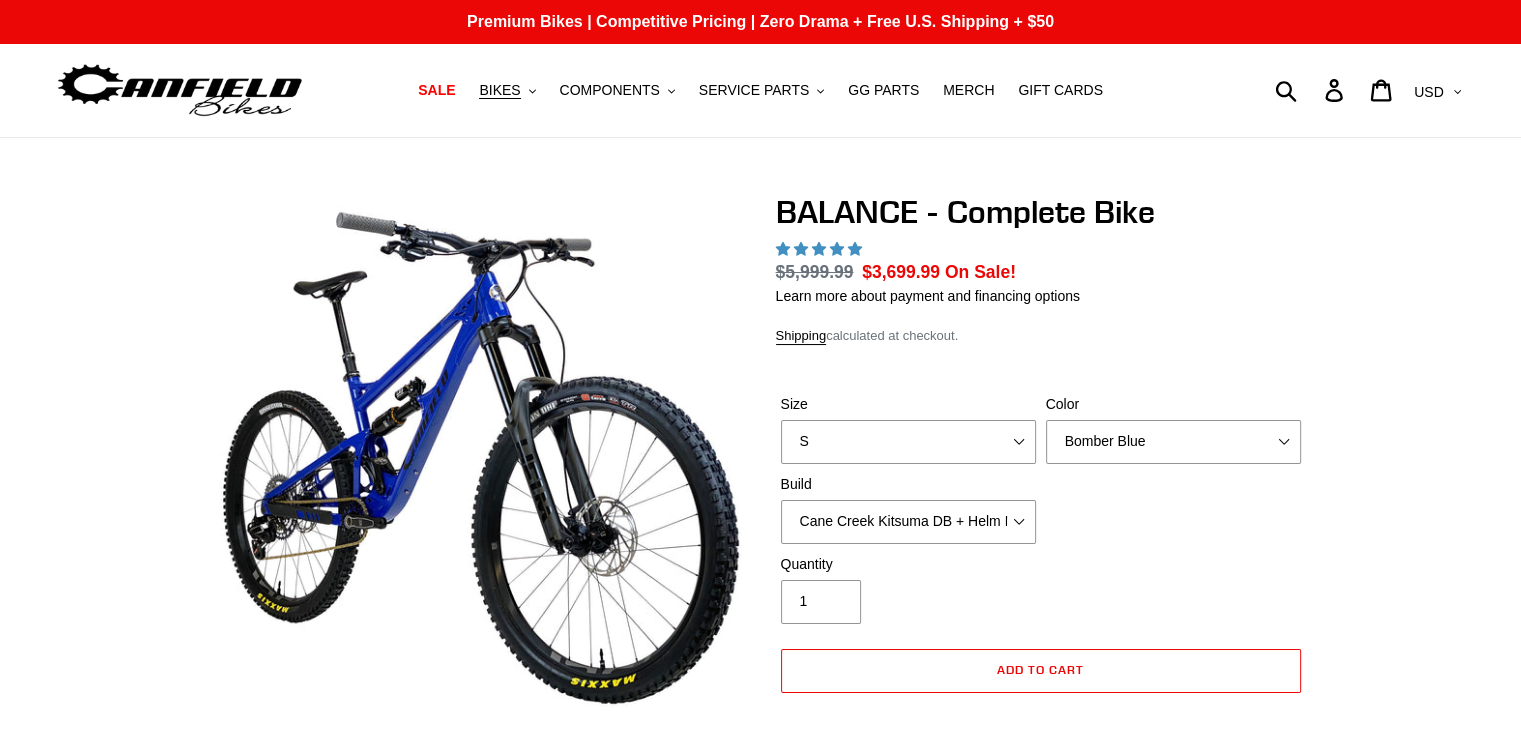 select on "highest-rating" 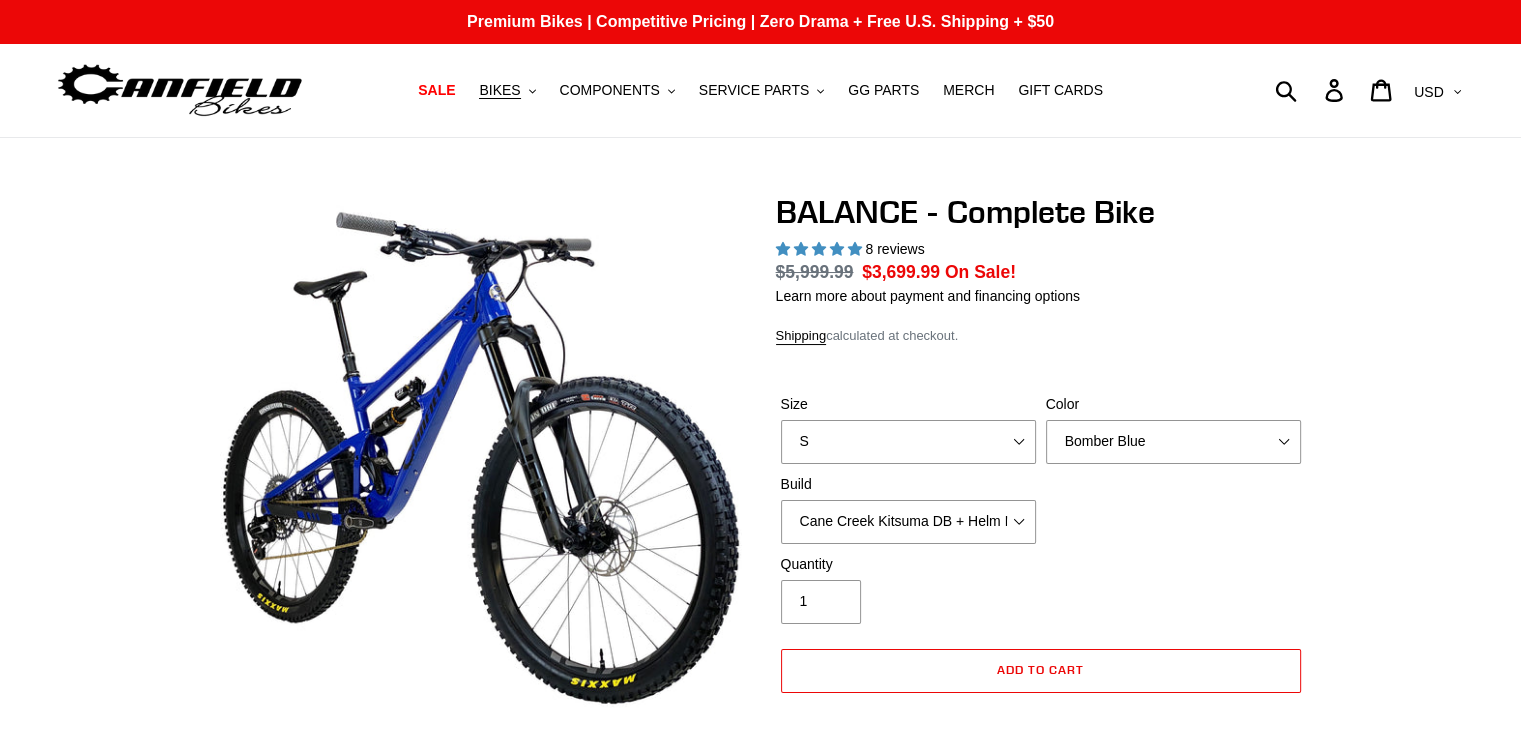 scroll, scrollTop: 0, scrollLeft: 0, axis: both 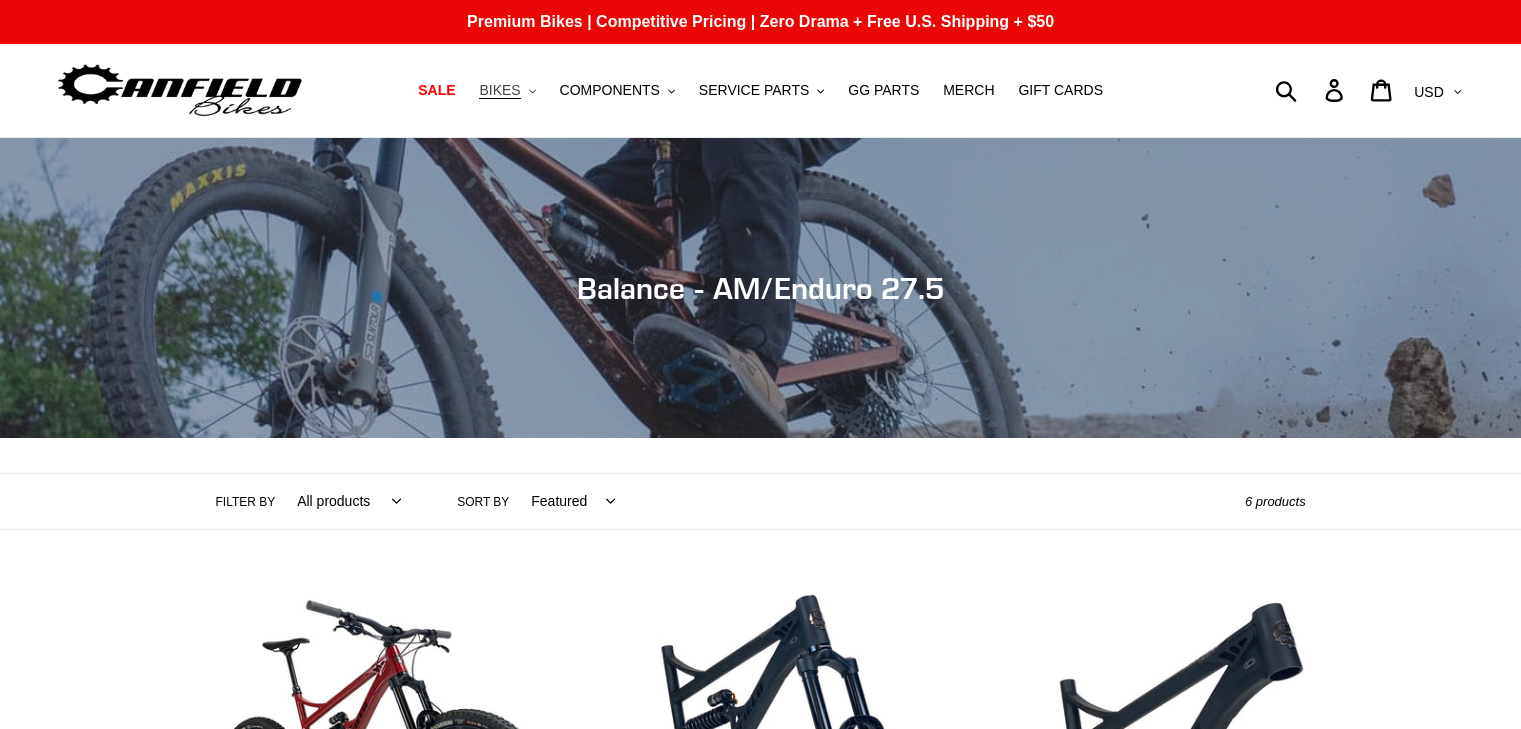 click on "BIKES .cls-1{fill:#231f20}" at bounding box center (507, 90) 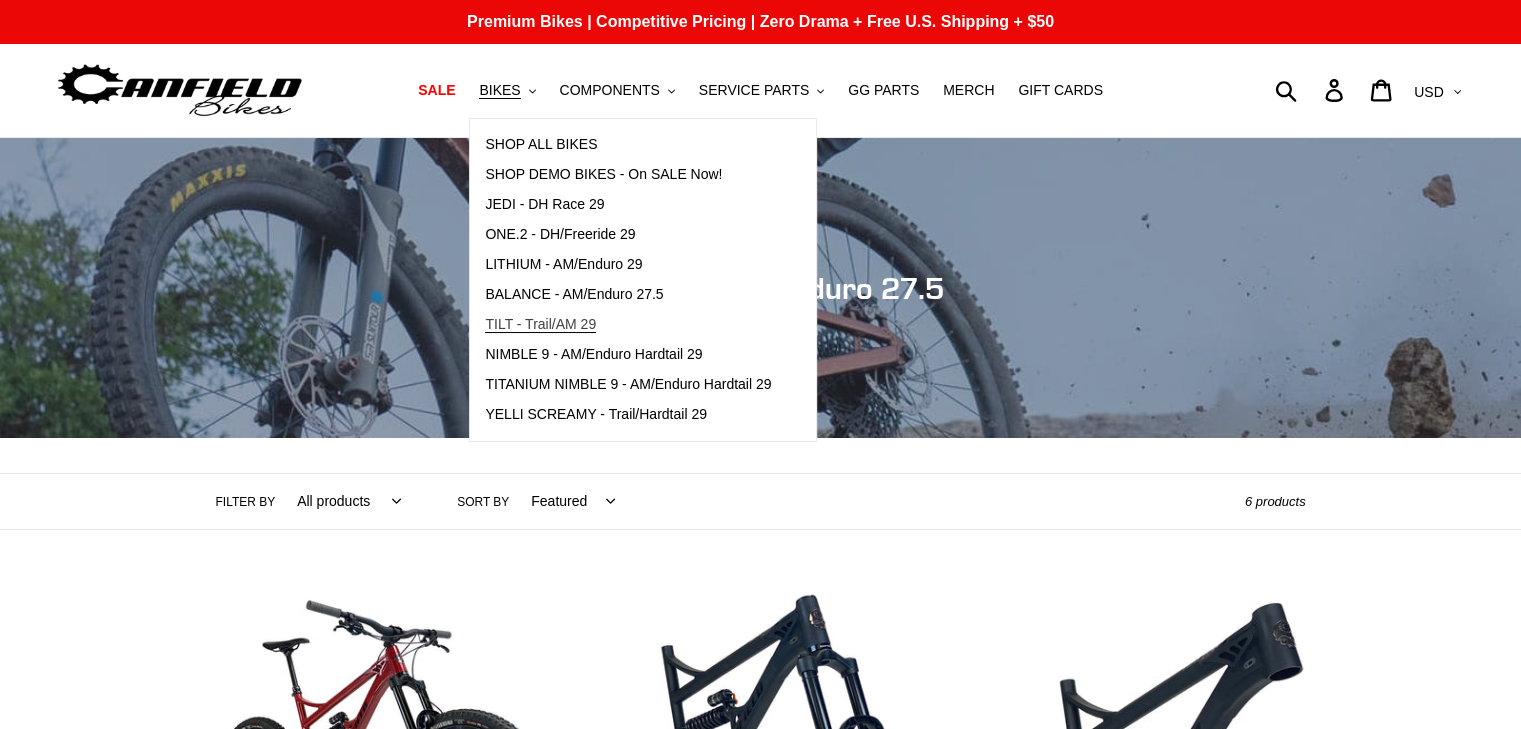 click on "TILT - Trail/AM 29" at bounding box center [540, 324] 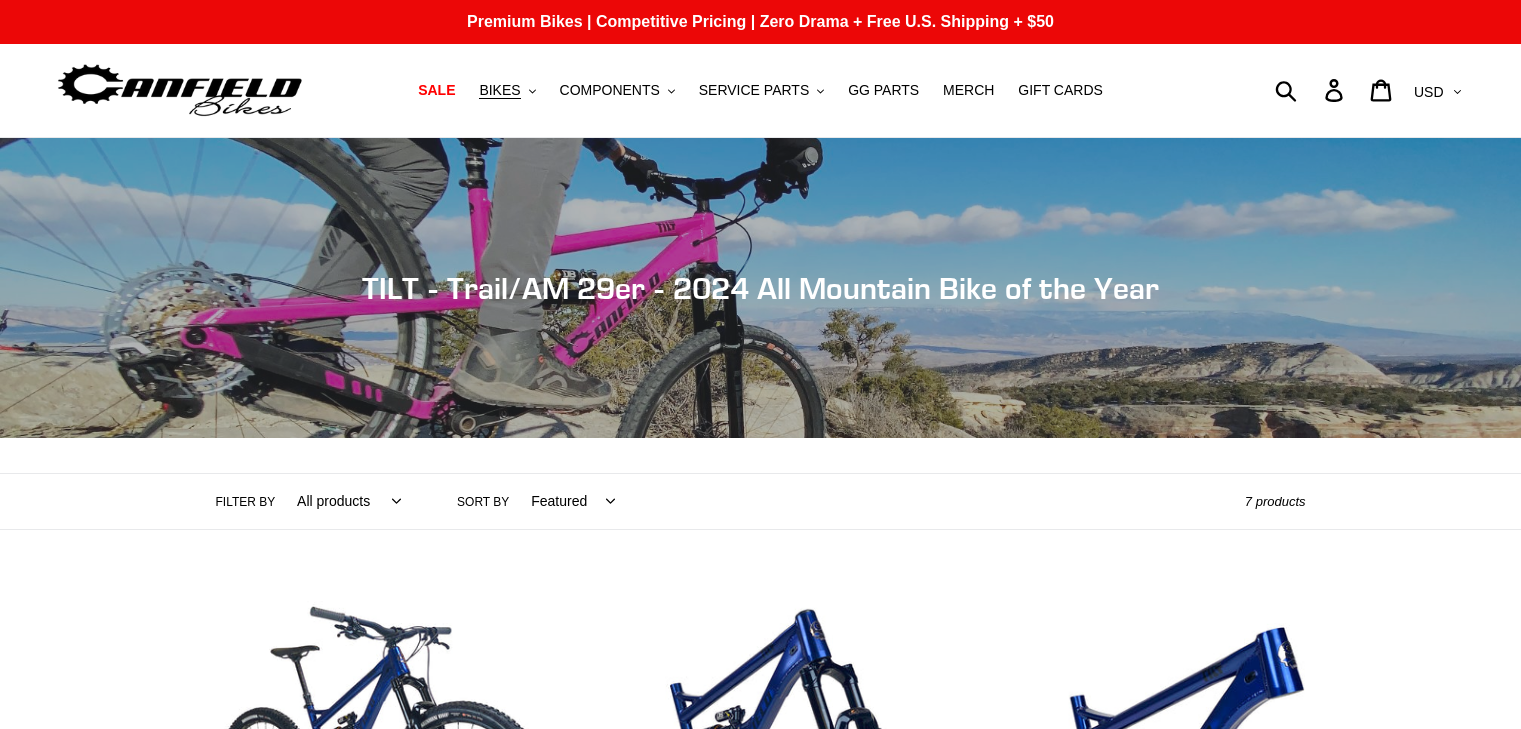 scroll, scrollTop: 0, scrollLeft: 0, axis: both 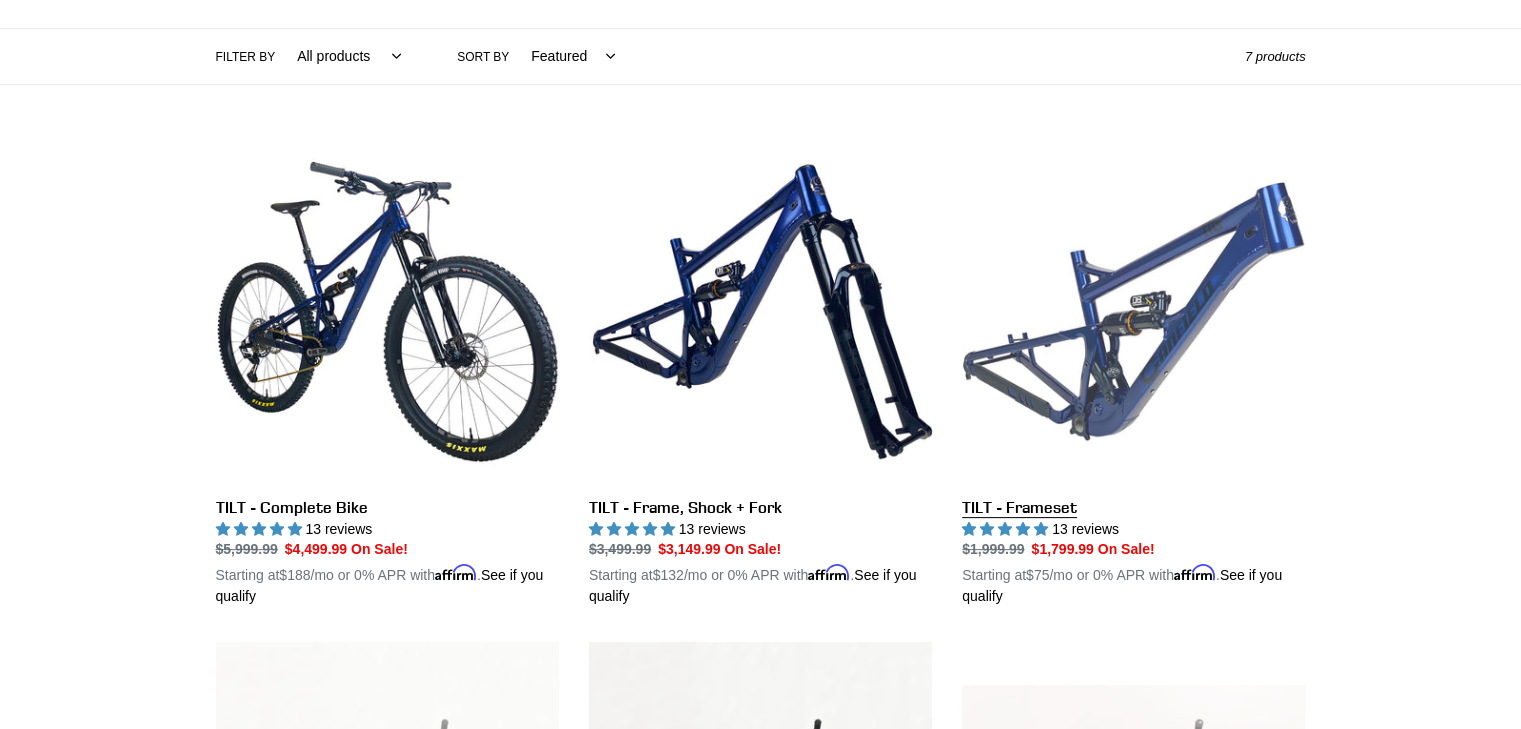 click on "TILT - Frameset" at bounding box center [1133, 374] 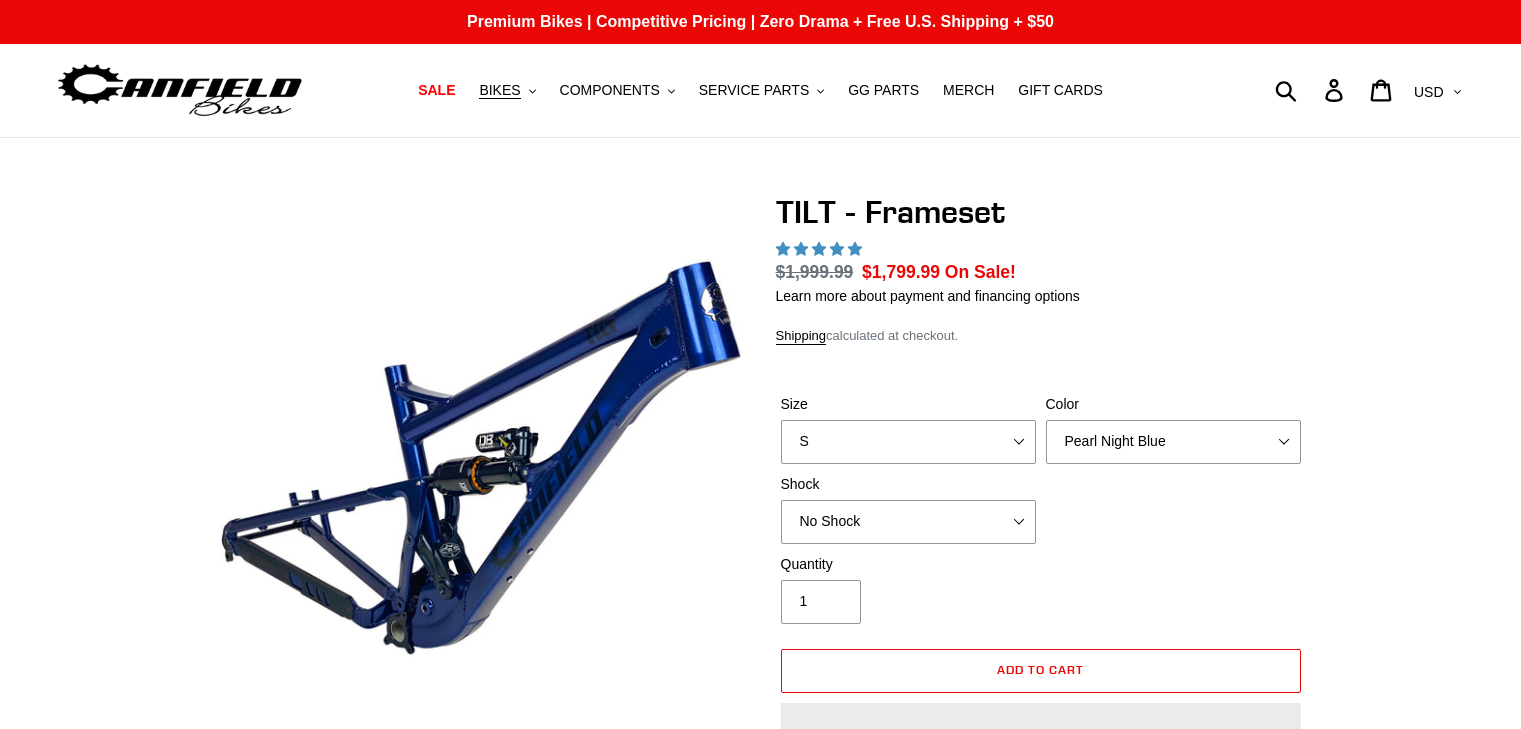 scroll, scrollTop: 0, scrollLeft: 0, axis: both 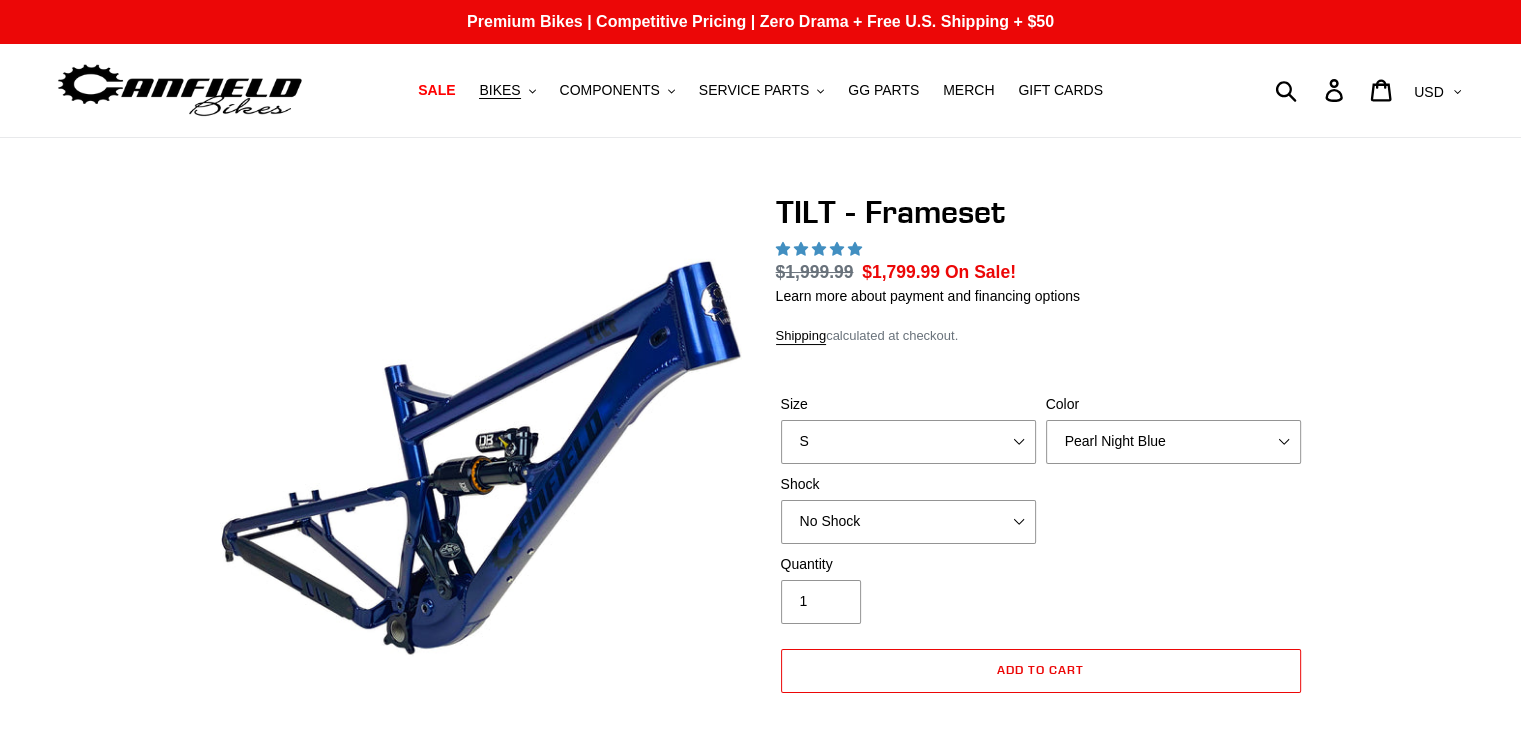 select on "highest-rating" 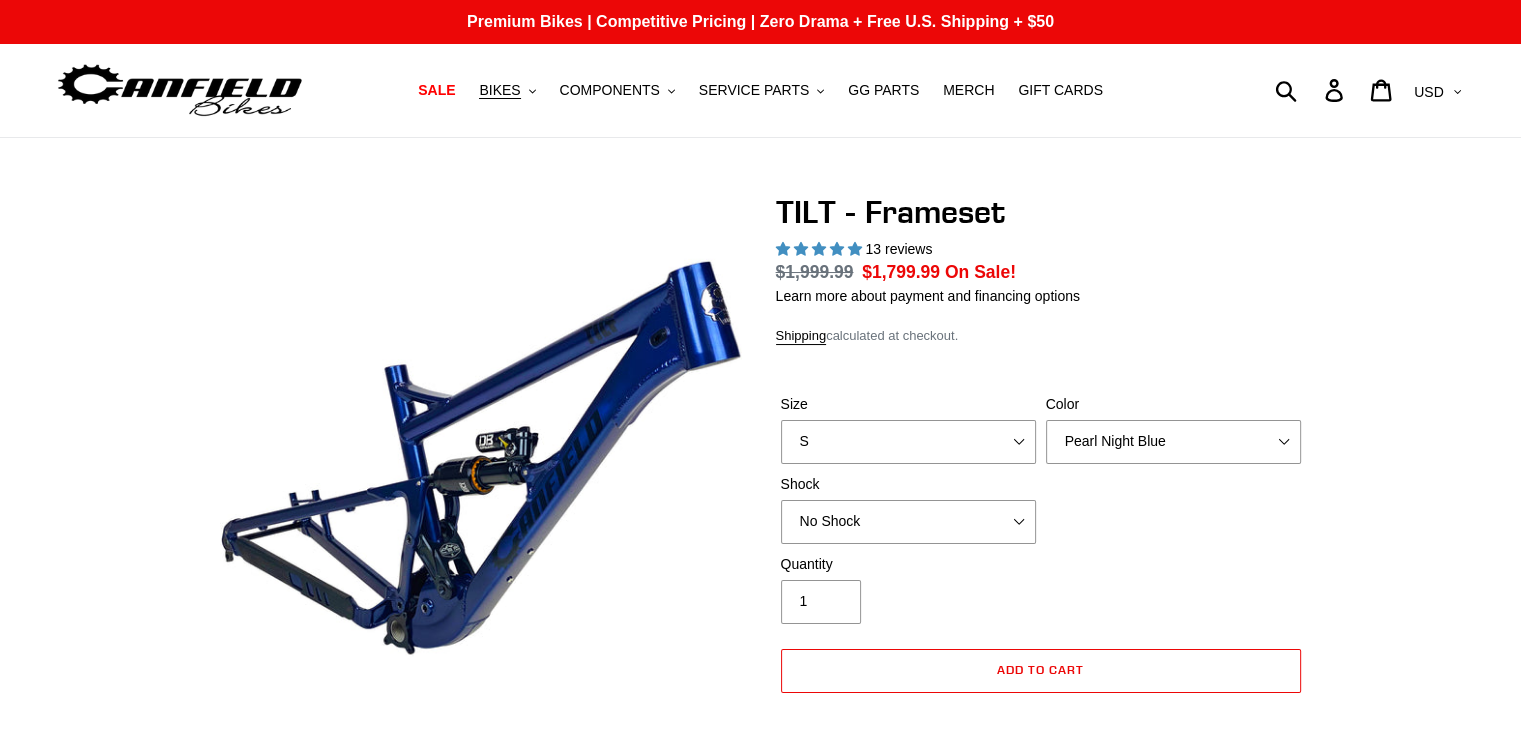 scroll, scrollTop: 0, scrollLeft: 0, axis: both 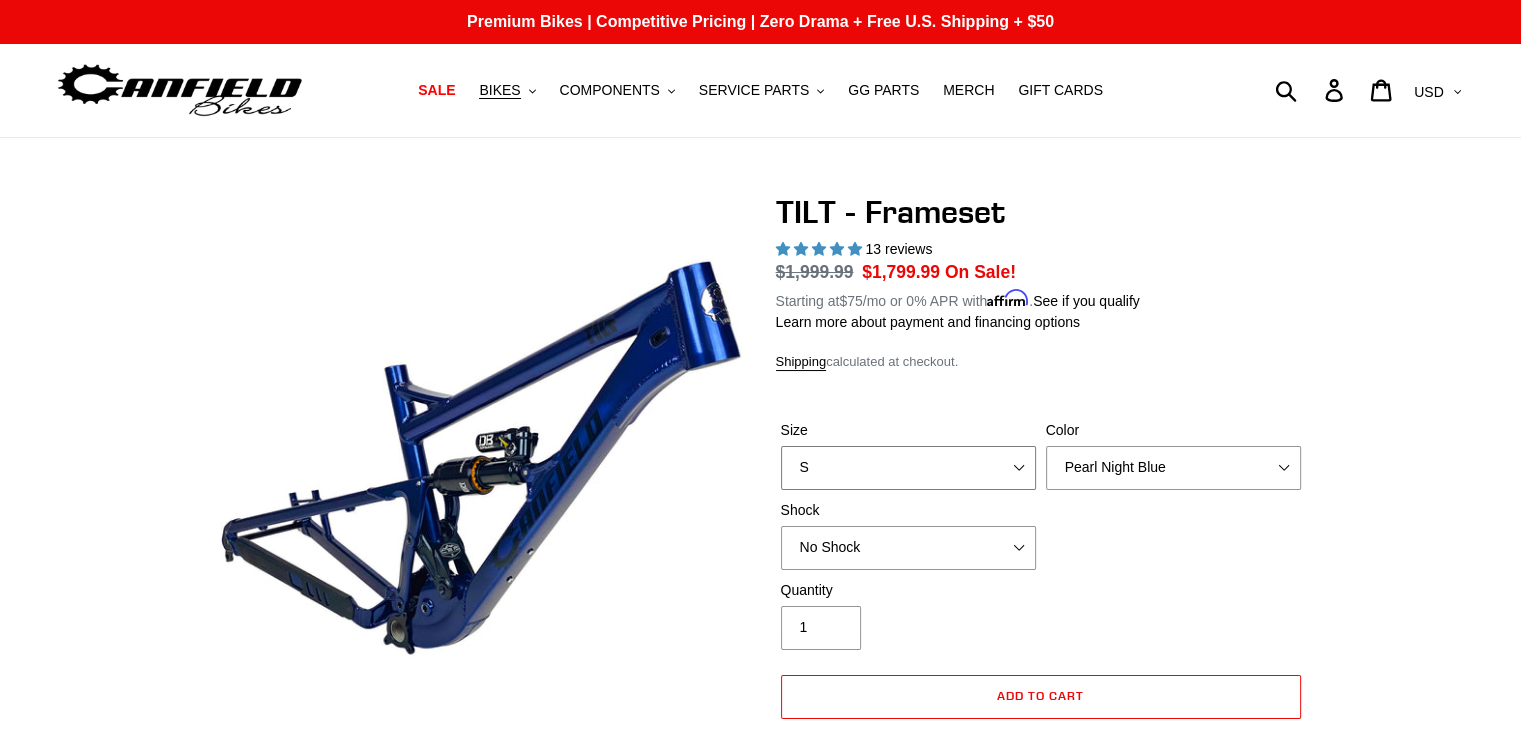 click on "S
M
L
XL" at bounding box center [908, 468] 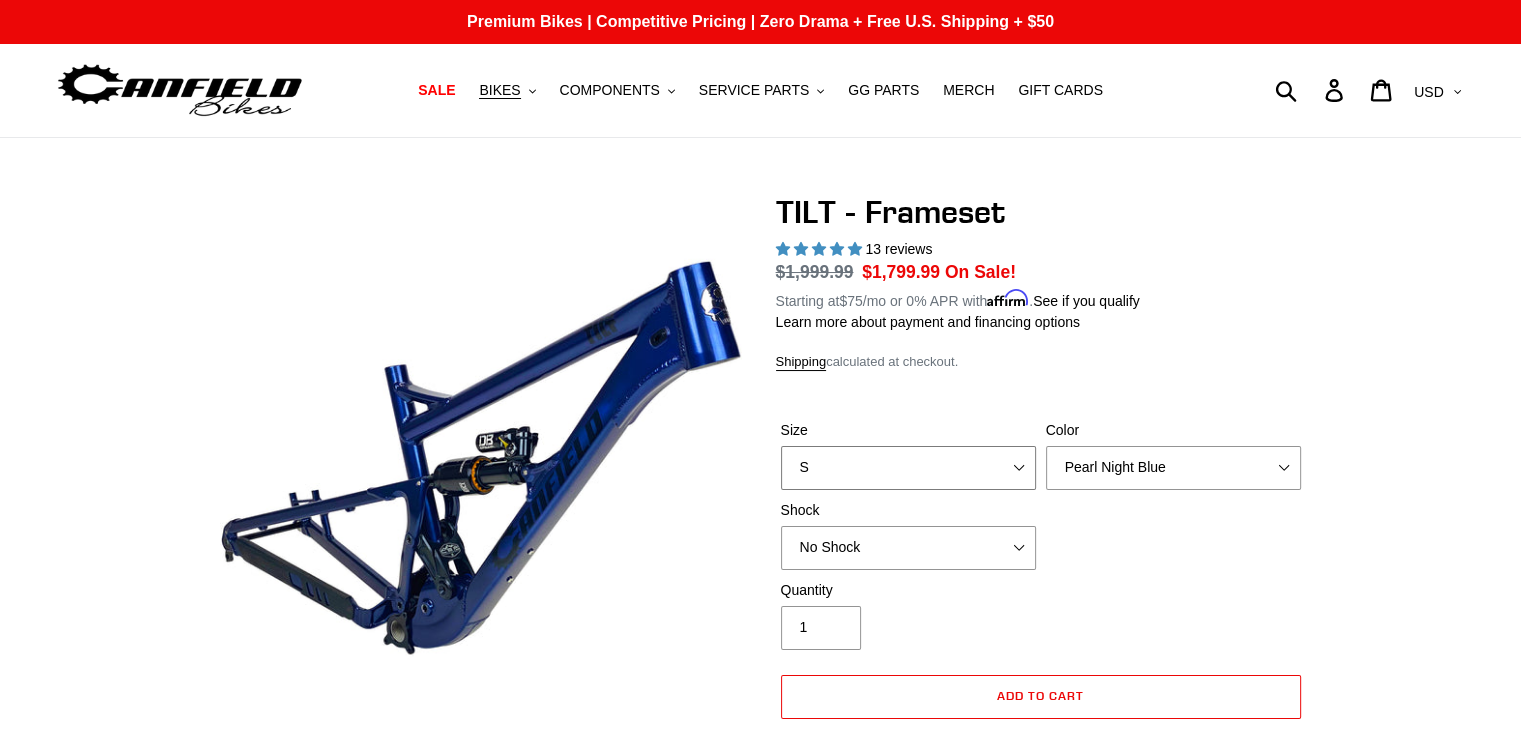 select on "L" 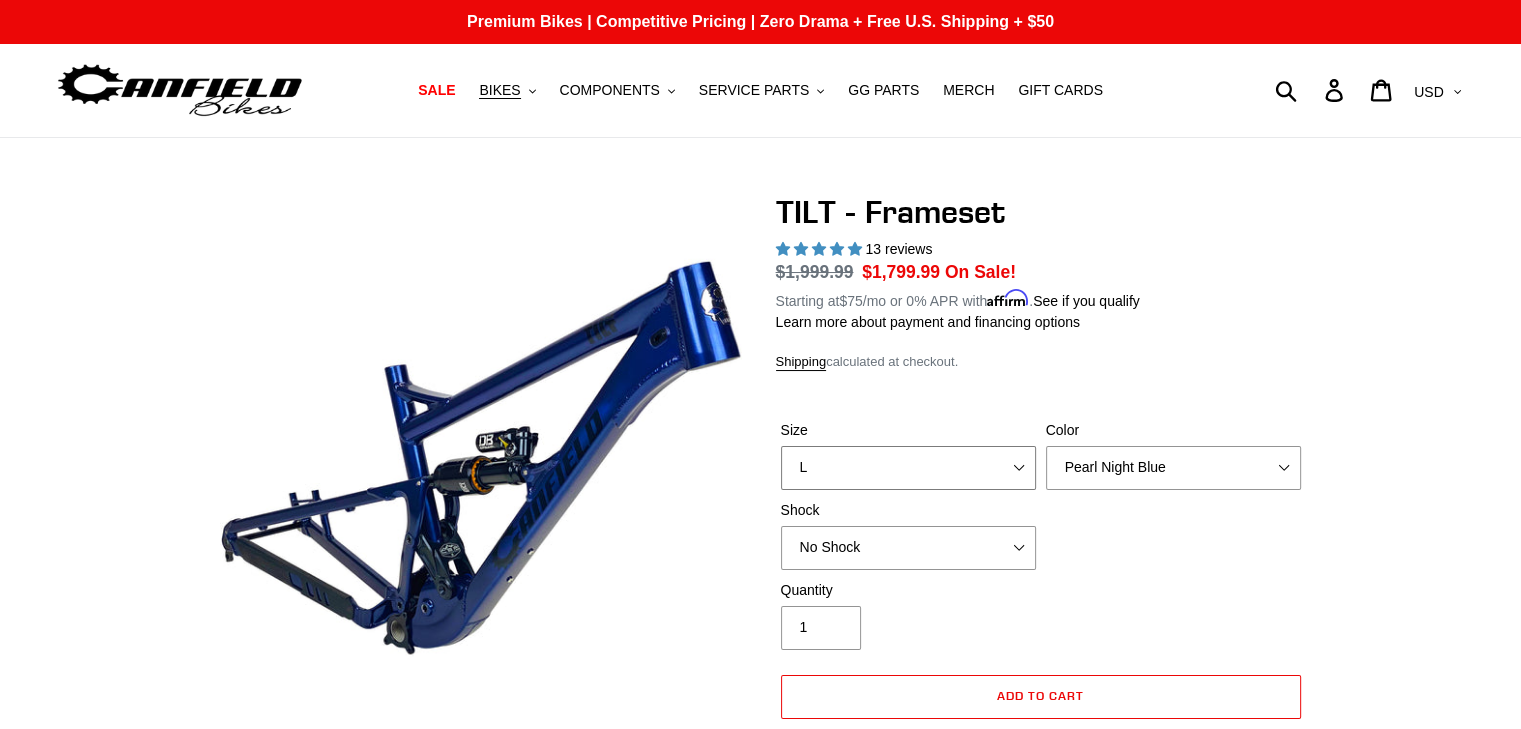 click on "S
M
L
XL" at bounding box center (908, 468) 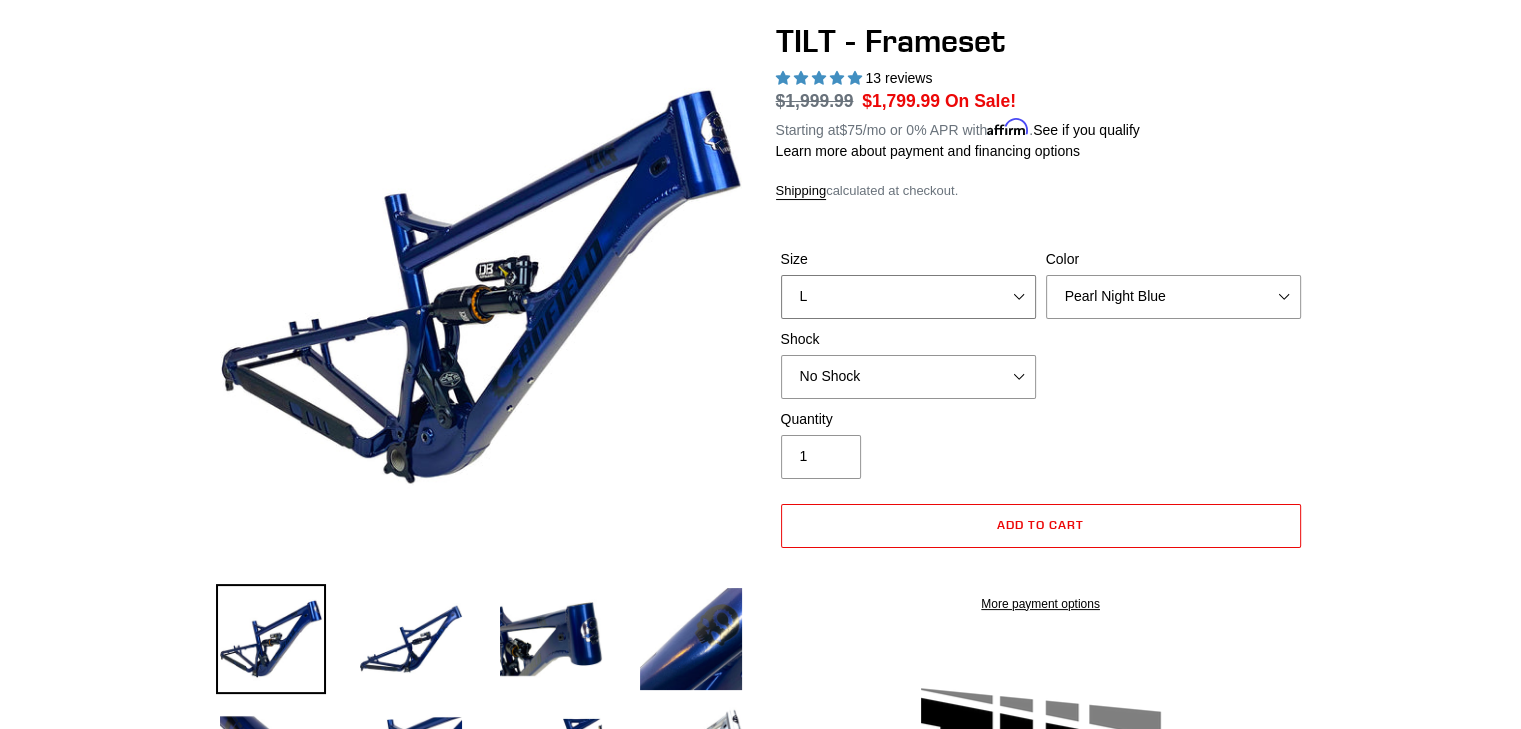 scroll, scrollTop: 186, scrollLeft: 0, axis: vertical 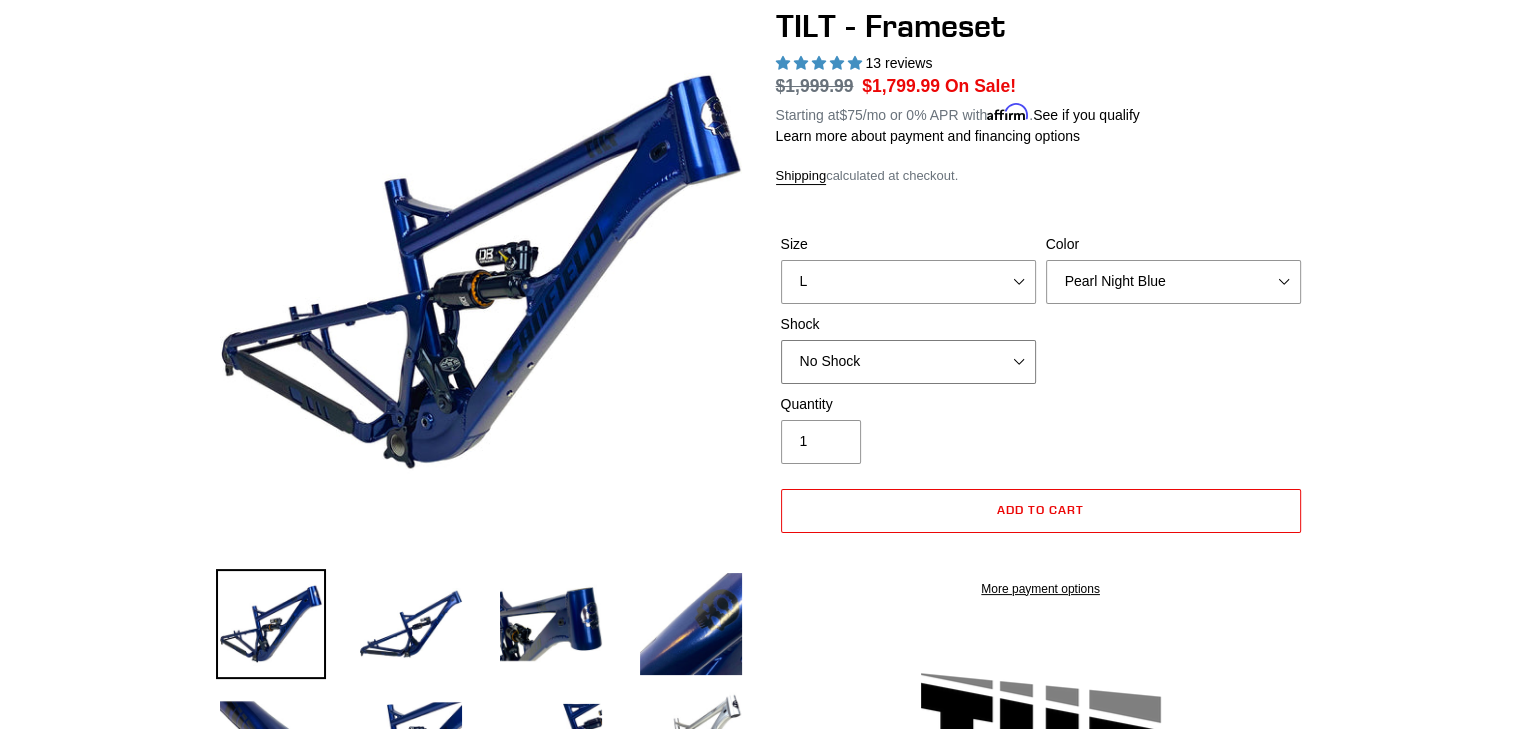 click on "No Shock
Cane Creek DB Kitsuma Air
RockShox Deluxe Ultimate
Fox FLOAT X
EXT Storia Lok V3" at bounding box center (908, 362) 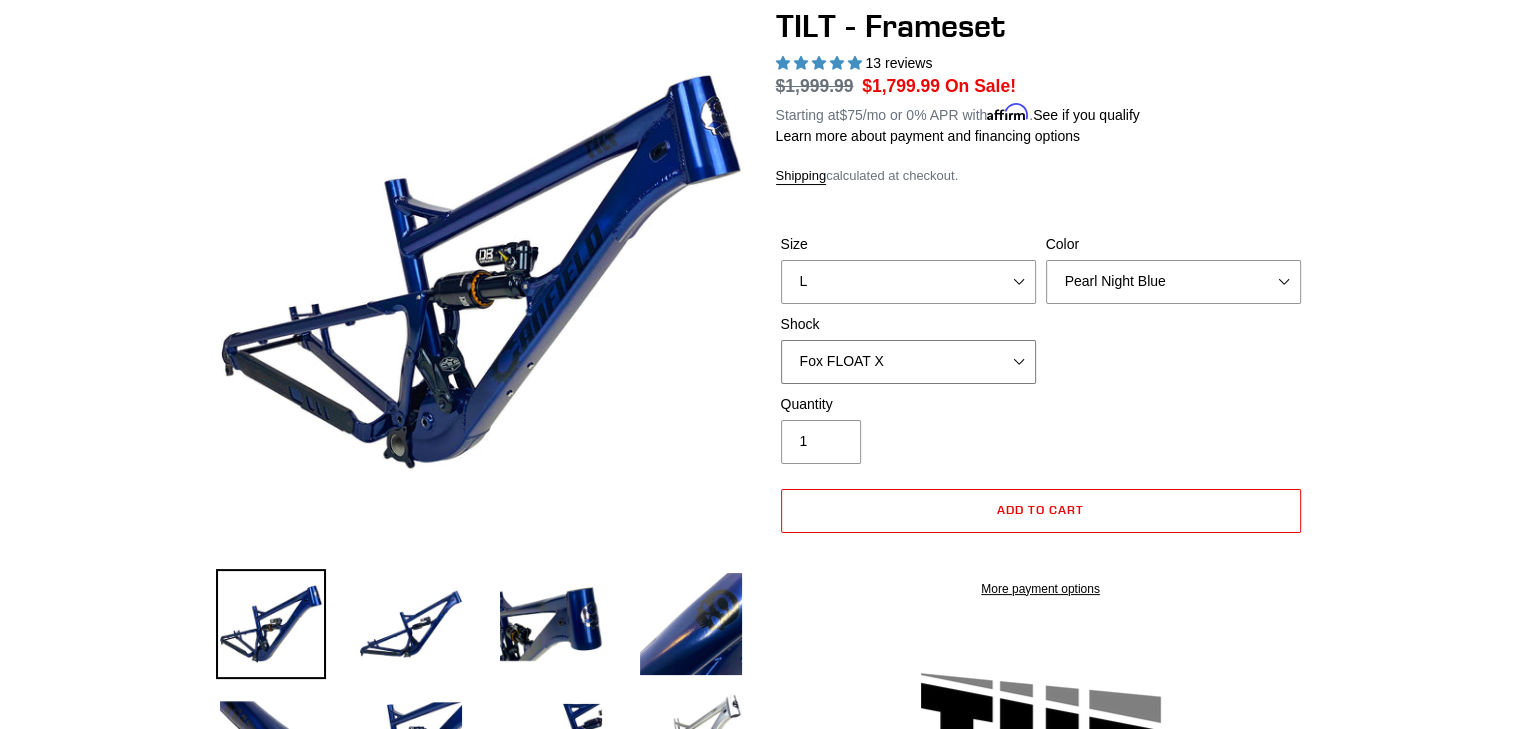 click on "No Shock
Cane Creek DB Kitsuma Air
RockShox Deluxe Ultimate
Fox FLOAT X
EXT Storia Lok V3" at bounding box center (908, 362) 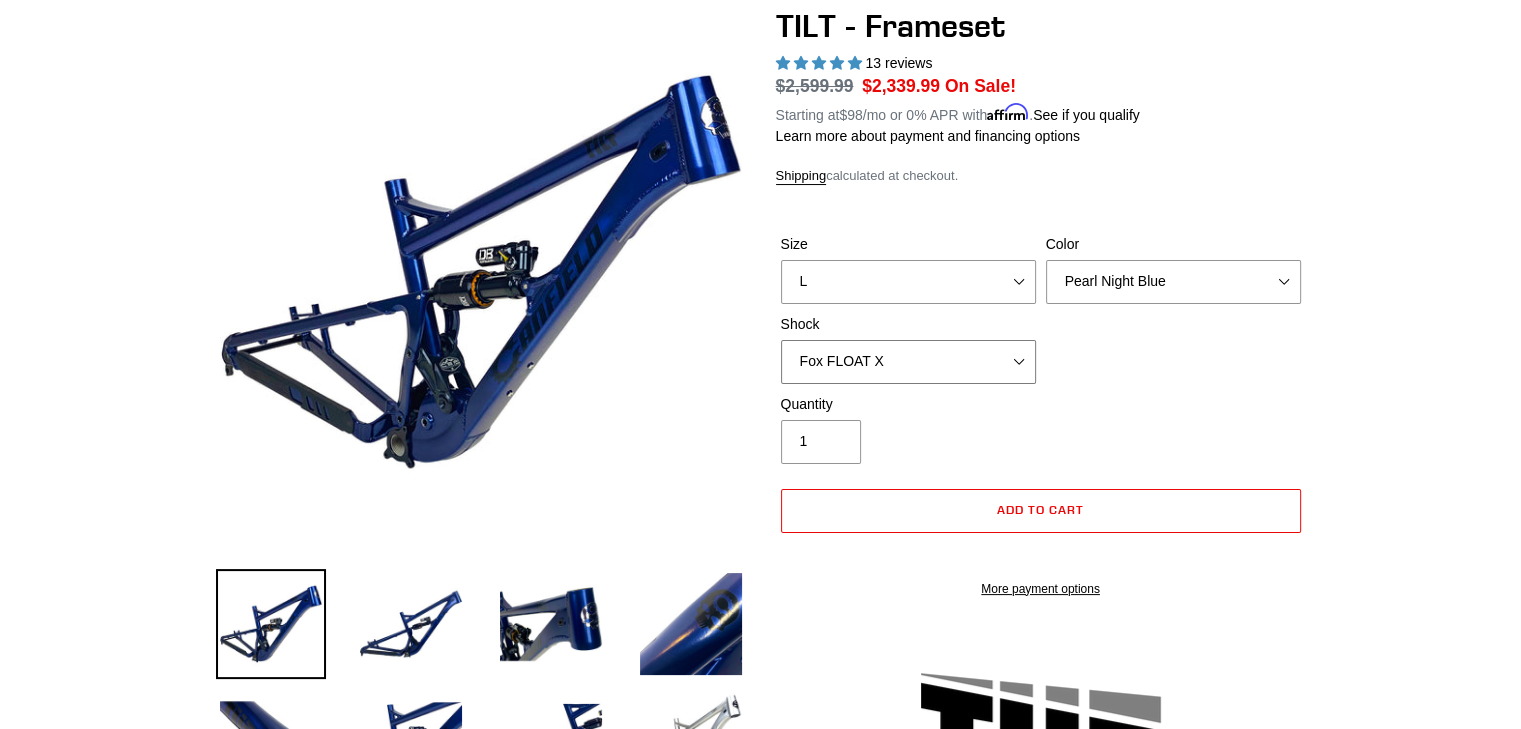 click on "No Shock
Cane Creek DB Kitsuma Air
RockShox Deluxe Ultimate
Fox FLOAT X
EXT Storia Lok V3" at bounding box center [908, 362] 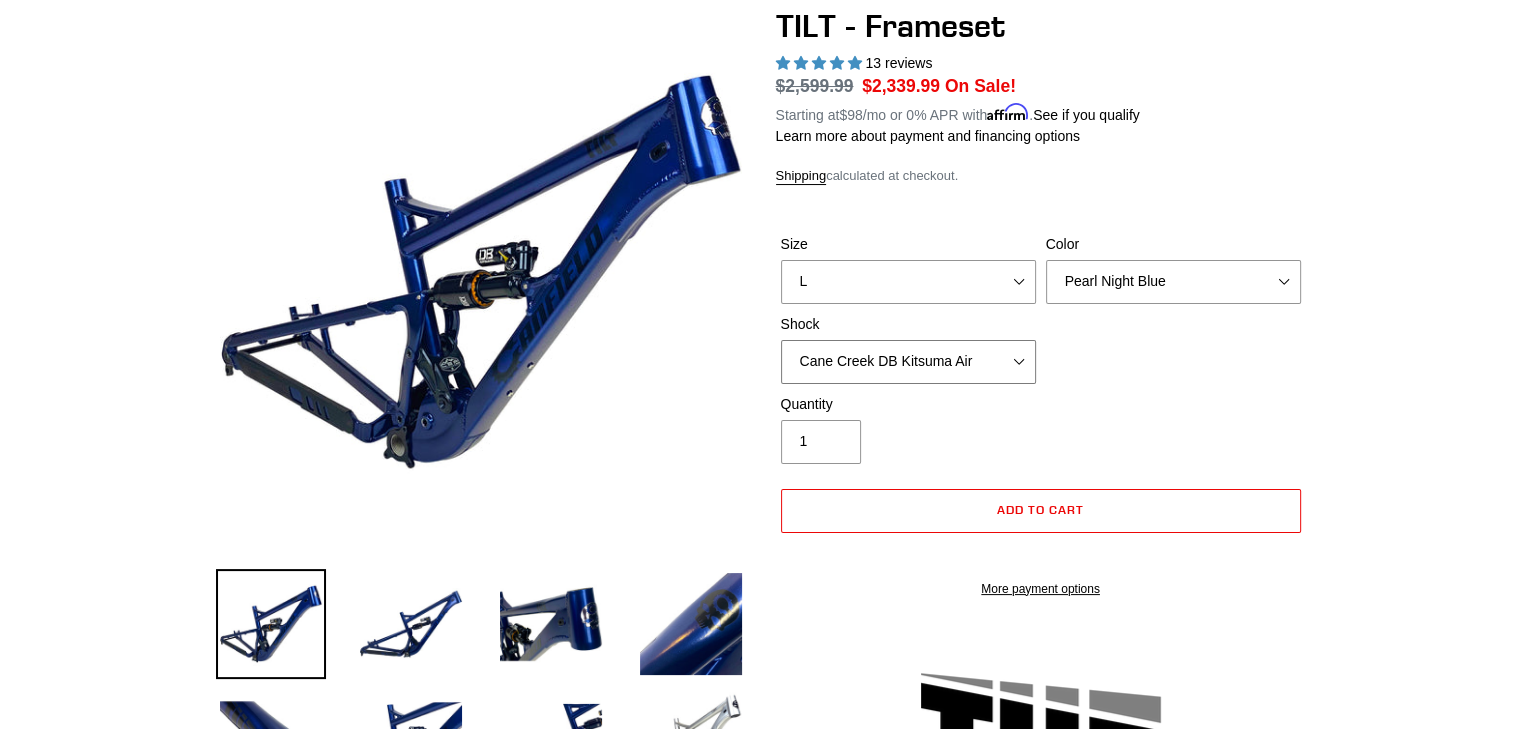 click on "No Shock
Cane Creek DB Kitsuma Air
RockShox Deluxe Ultimate
Fox FLOAT X
EXT Storia Lok V3" at bounding box center [908, 362] 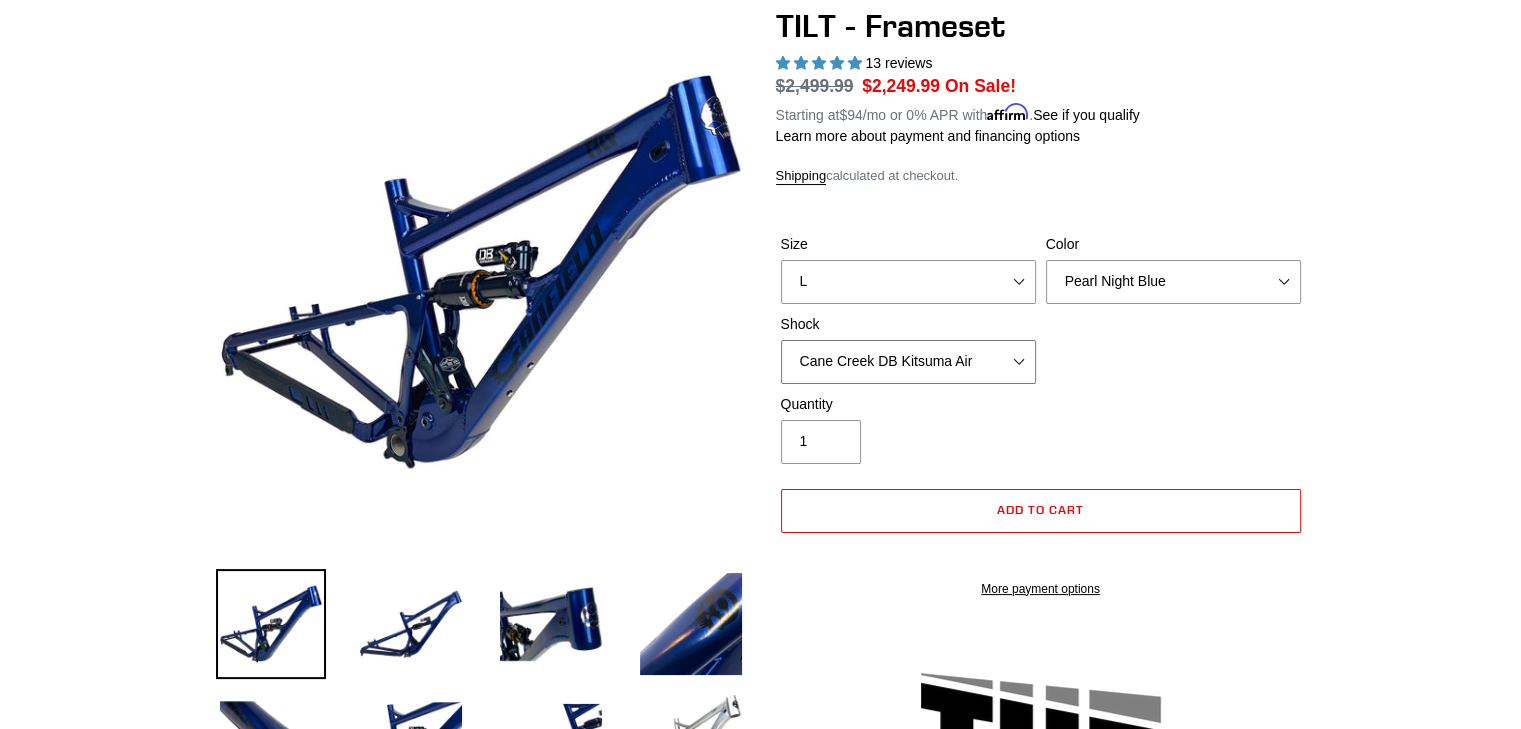 click on "No Shock
Cane Creek DB Kitsuma Air
RockShox Deluxe Ultimate
Fox FLOAT X
EXT Storia Lok V3" at bounding box center (908, 362) 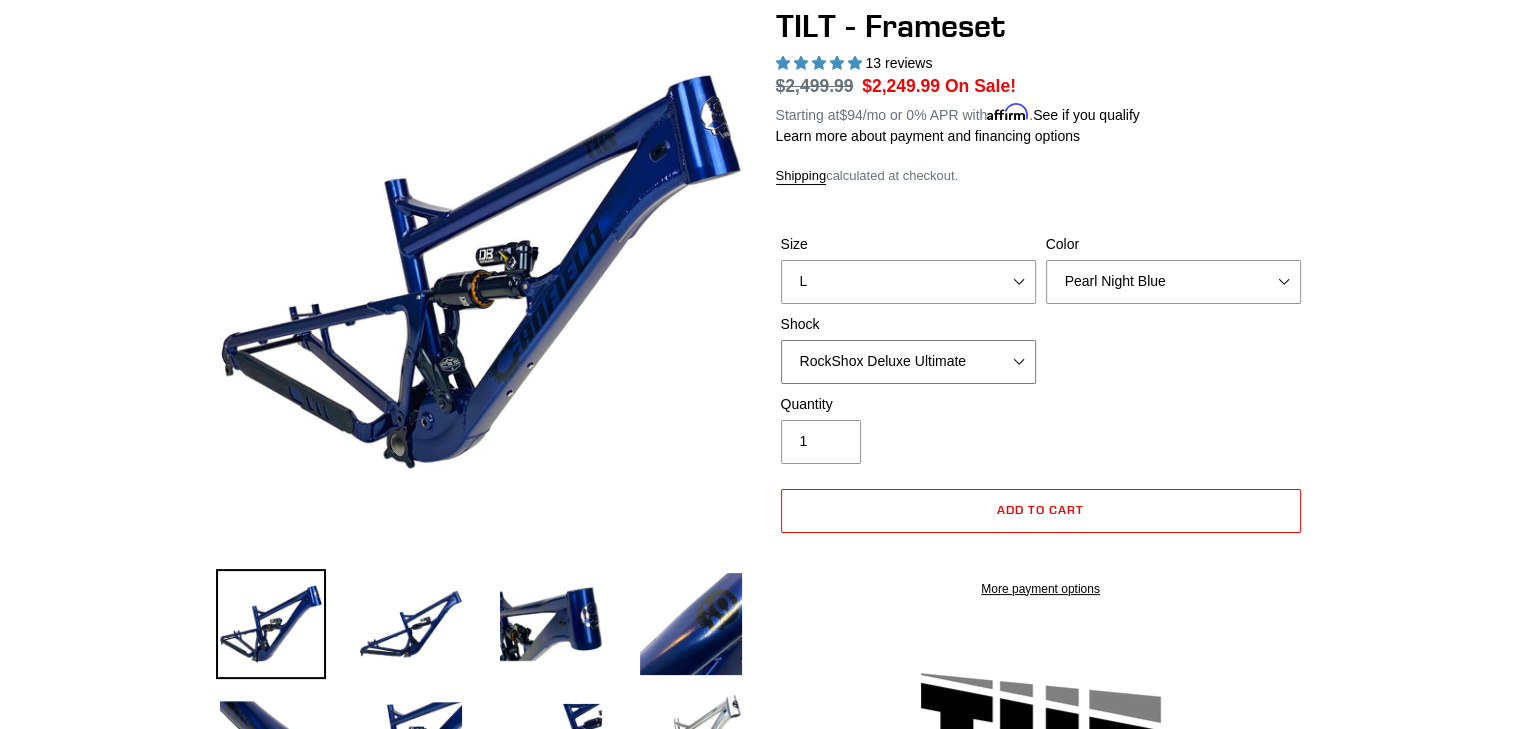 click on "No Shock
Cane Creek DB Kitsuma Air
RockShox Deluxe Ultimate
Fox FLOAT X
EXT Storia Lok V3" at bounding box center (908, 362) 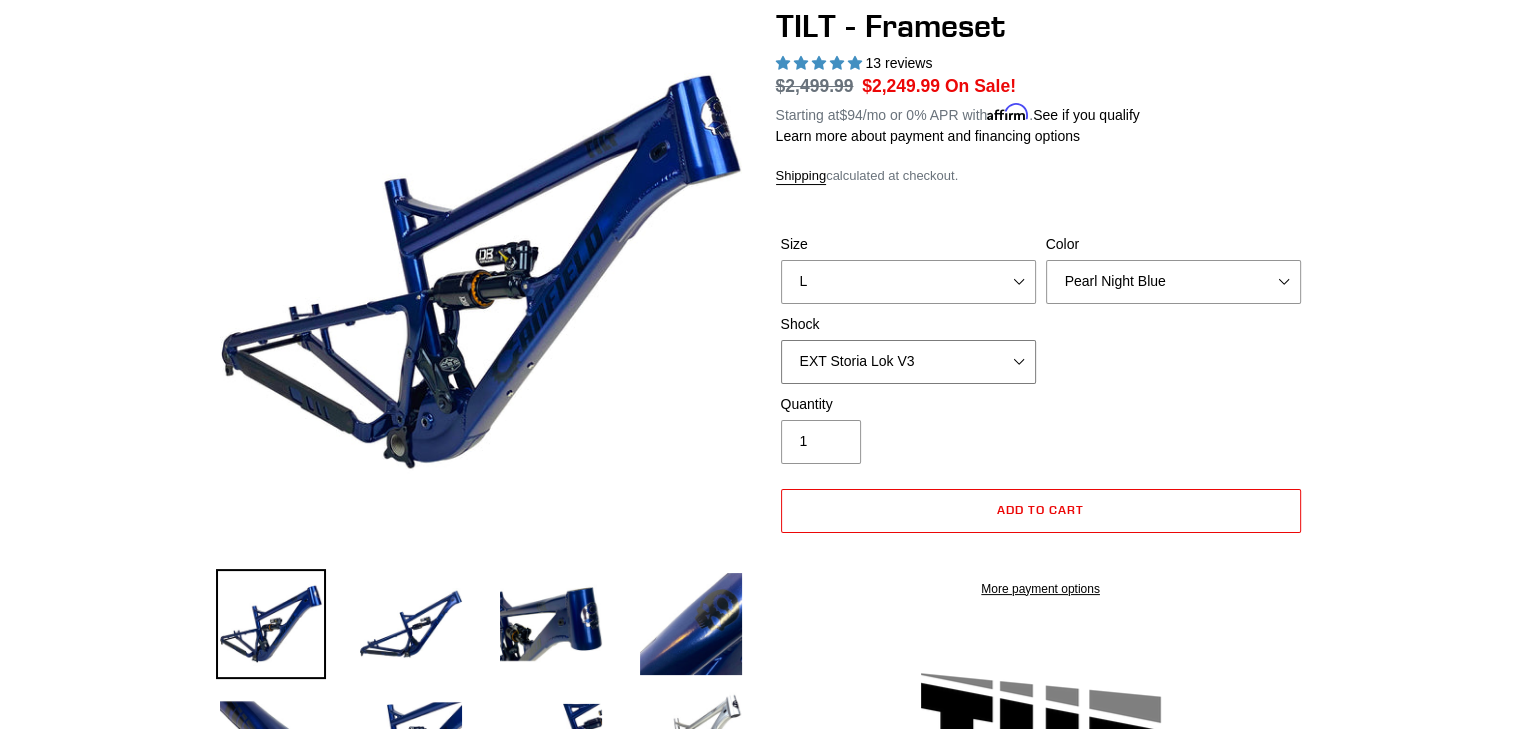 click on "No Shock
Cane Creek DB Kitsuma Air
RockShox Deluxe Ultimate
Fox FLOAT X
EXT Storia Lok V3" at bounding box center (908, 362) 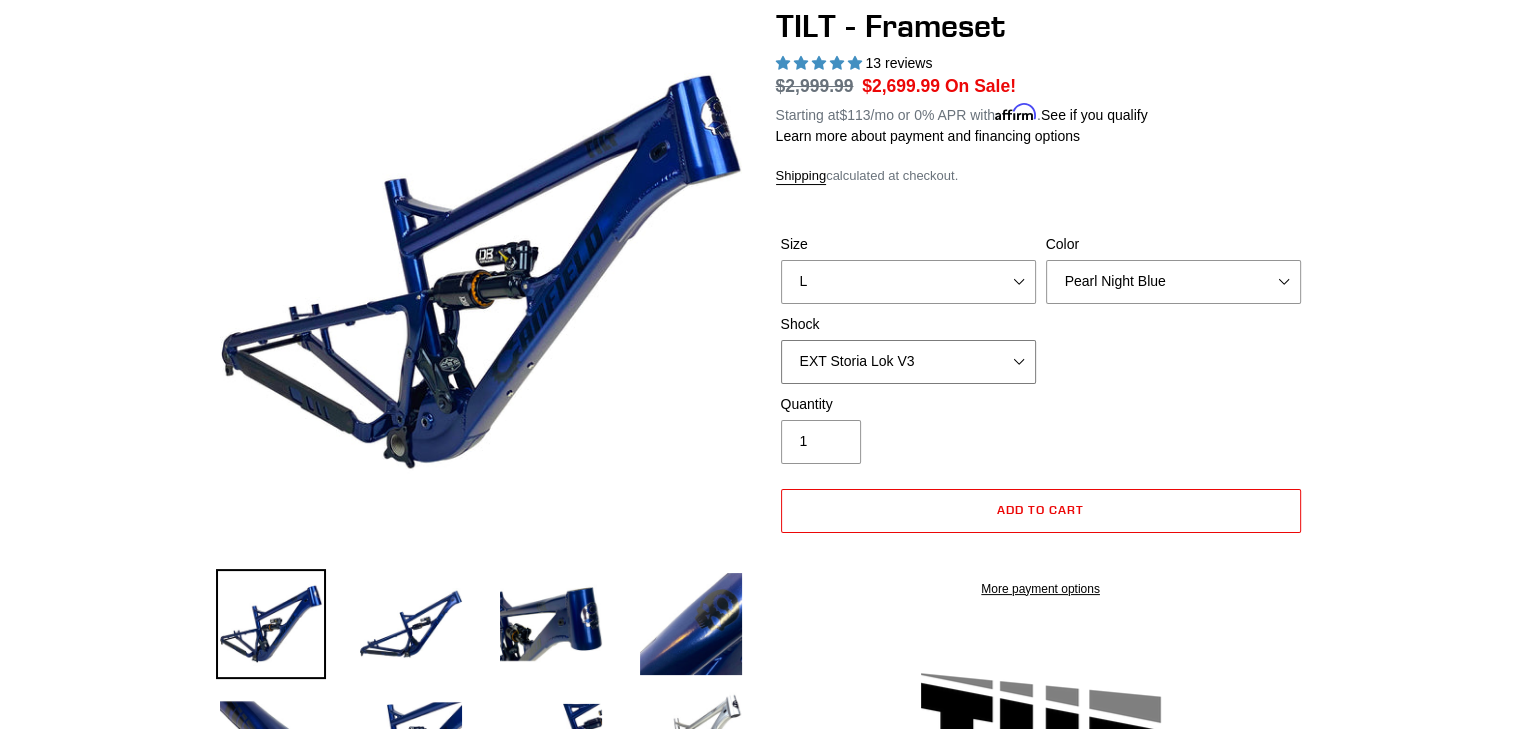 click on "No Shock
Cane Creek DB Kitsuma Air
RockShox Deluxe Ultimate
Fox FLOAT X
EXT Storia Lok V3" at bounding box center [908, 362] 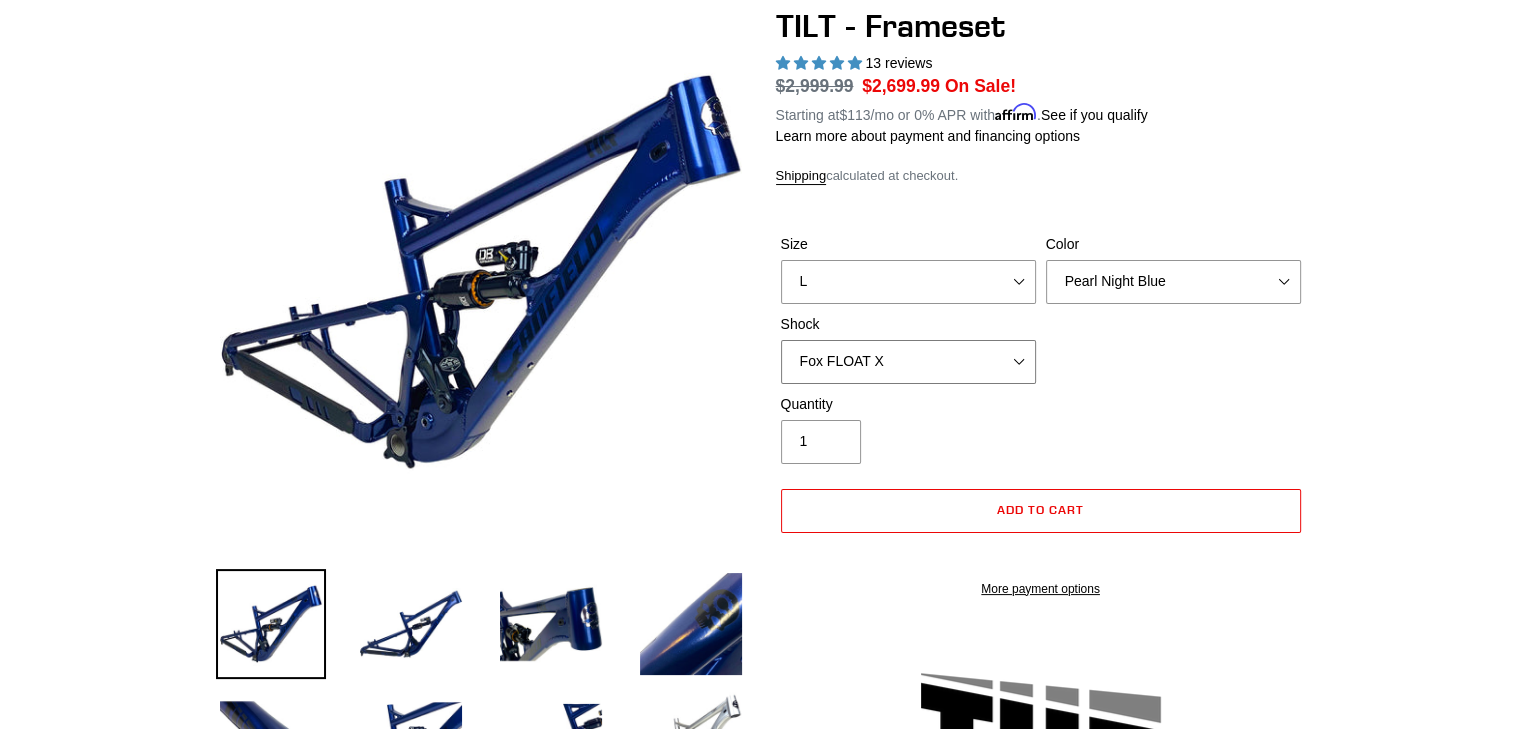 click on "No Shock
Cane Creek DB Kitsuma Air
RockShox Deluxe Ultimate
Fox FLOAT X
EXT Storia Lok V3" at bounding box center [908, 362] 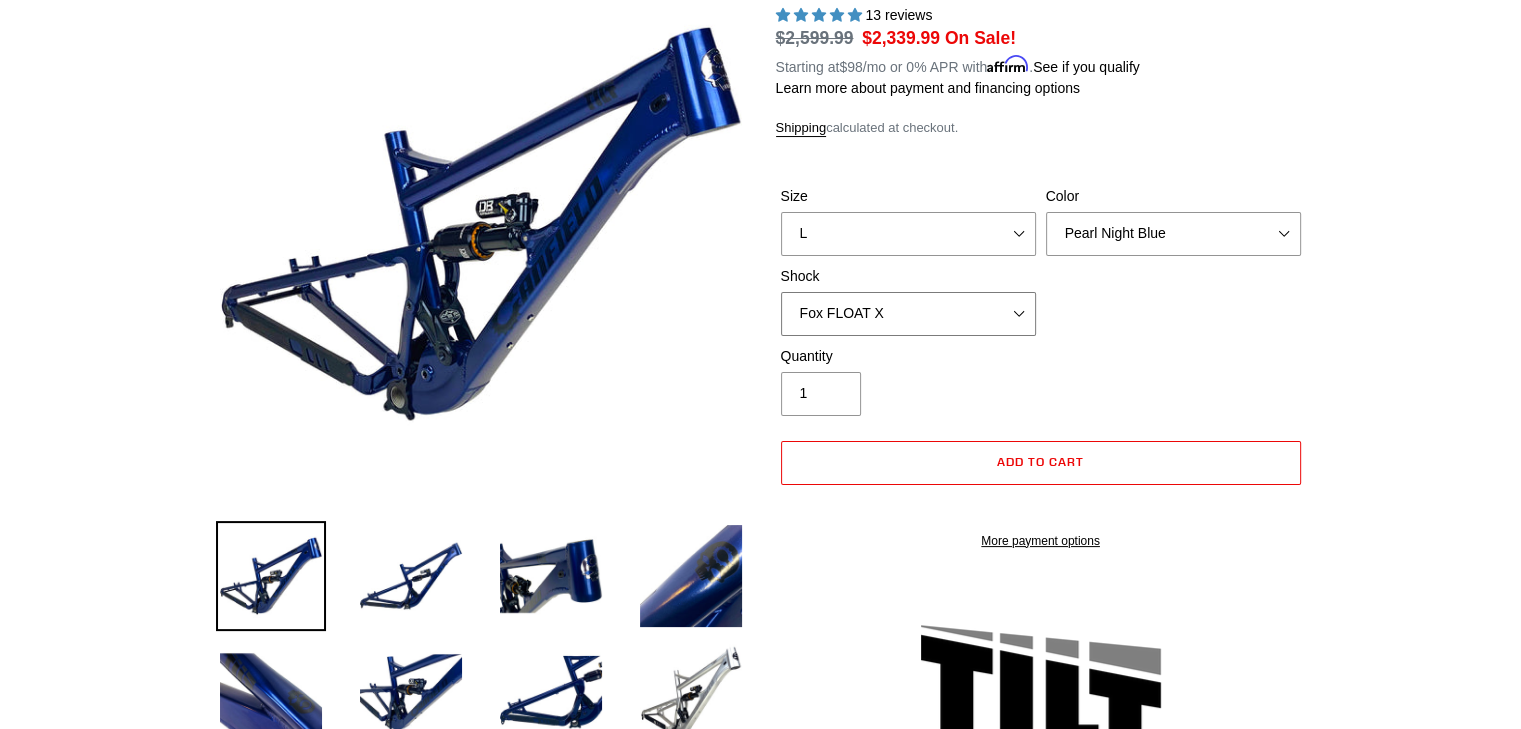 scroll, scrollTop: 231, scrollLeft: 0, axis: vertical 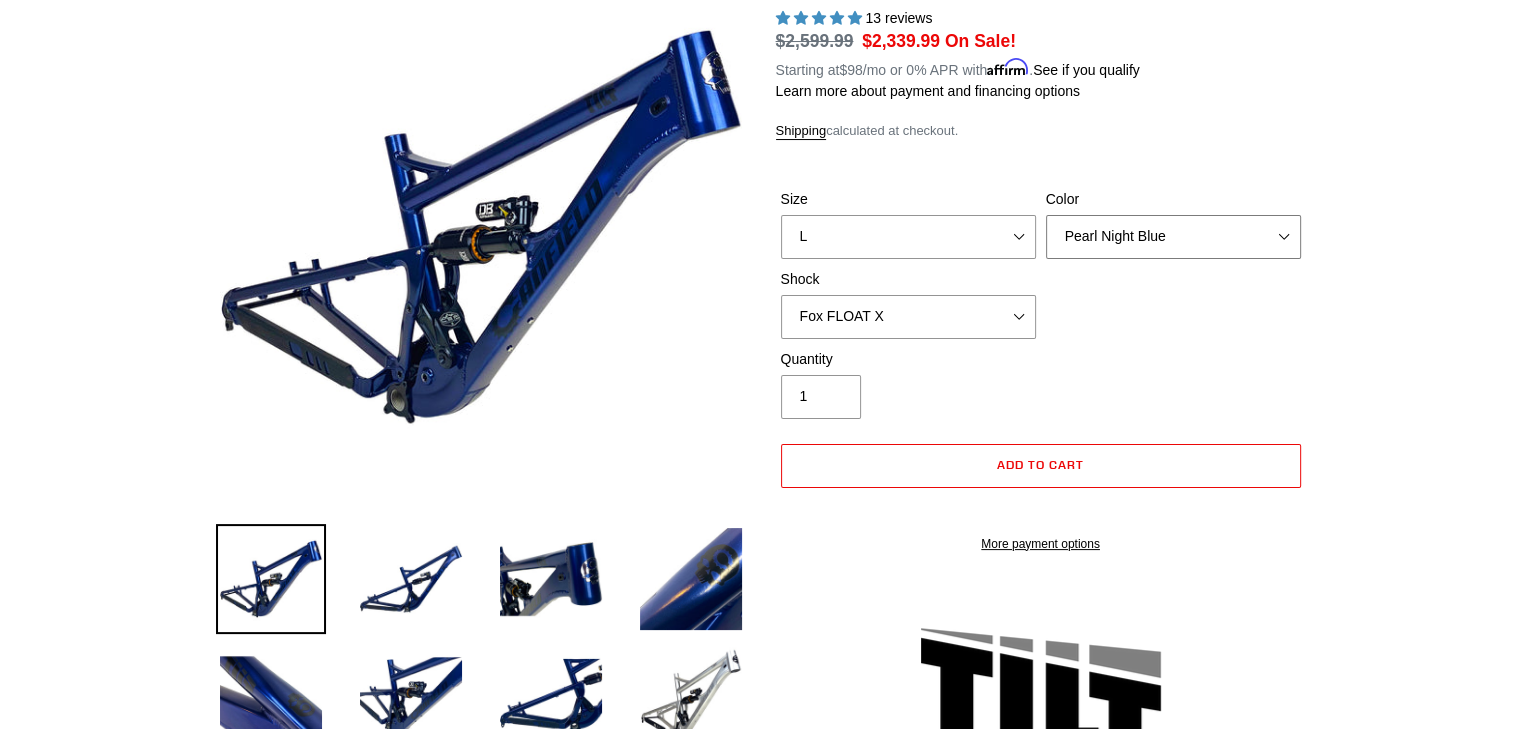 click on "Pearl Night Blue
Stealth Silver" at bounding box center [1173, 237] 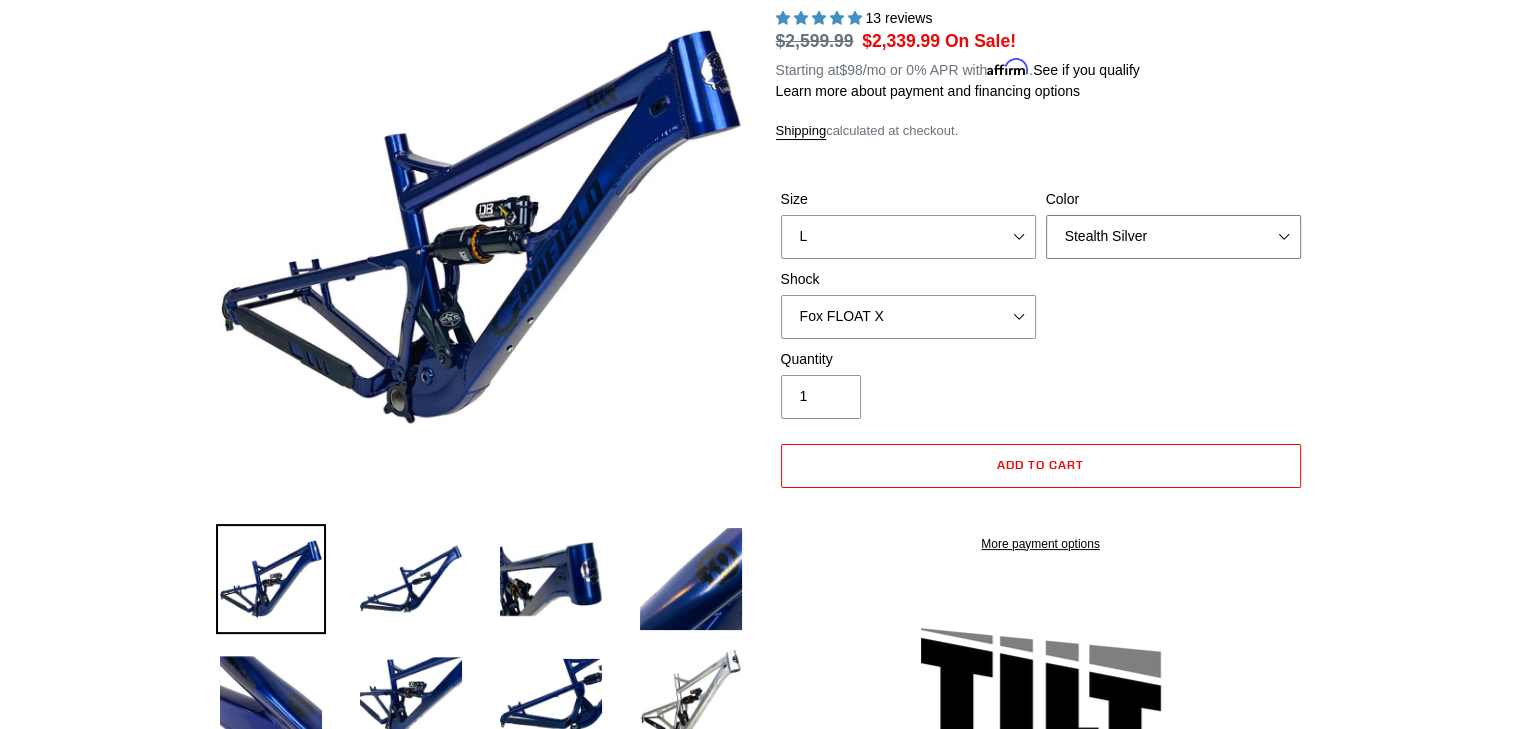 click on "Pearl Night Blue
Stealth Silver" at bounding box center [1173, 237] 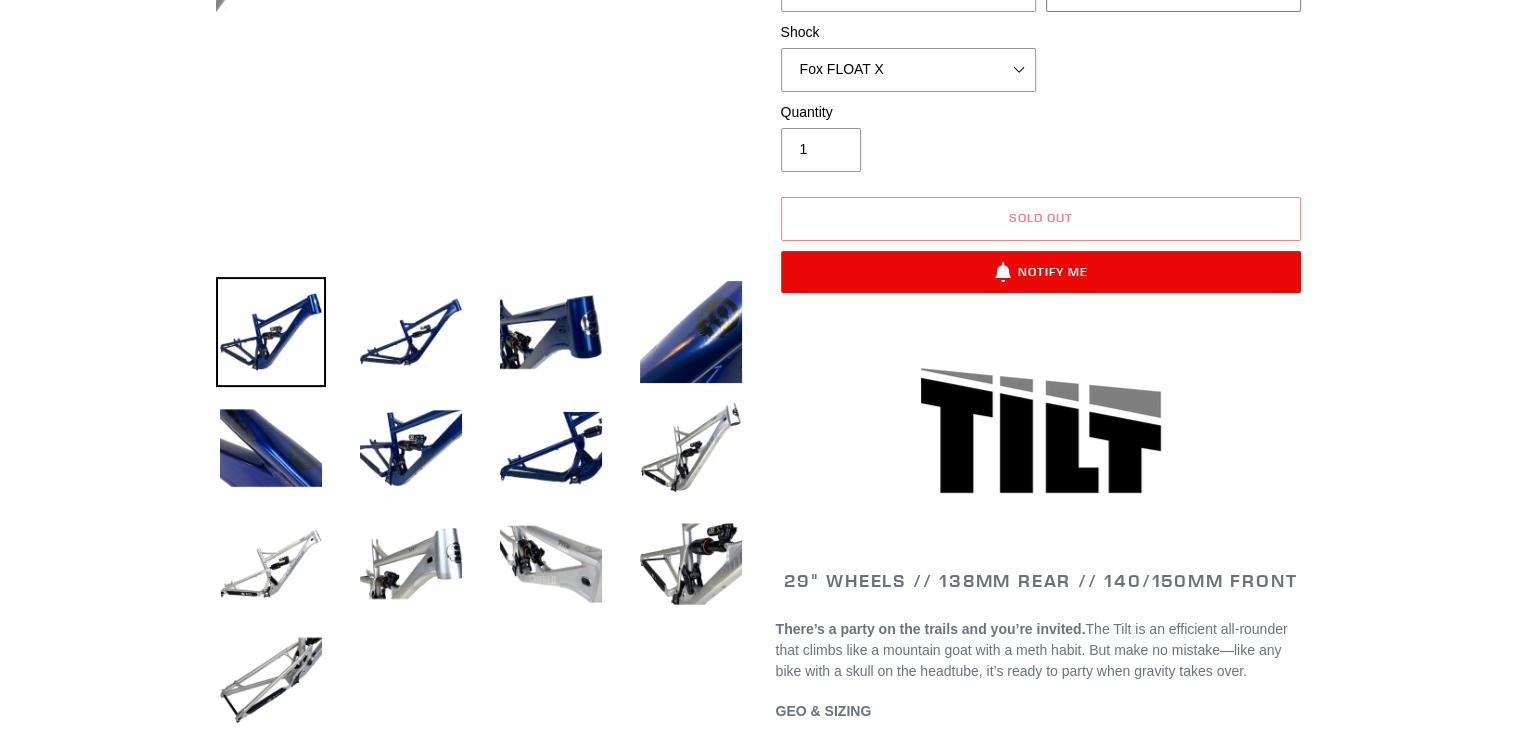 scroll, scrollTop: 479, scrollLeft: 0, axis: vertical 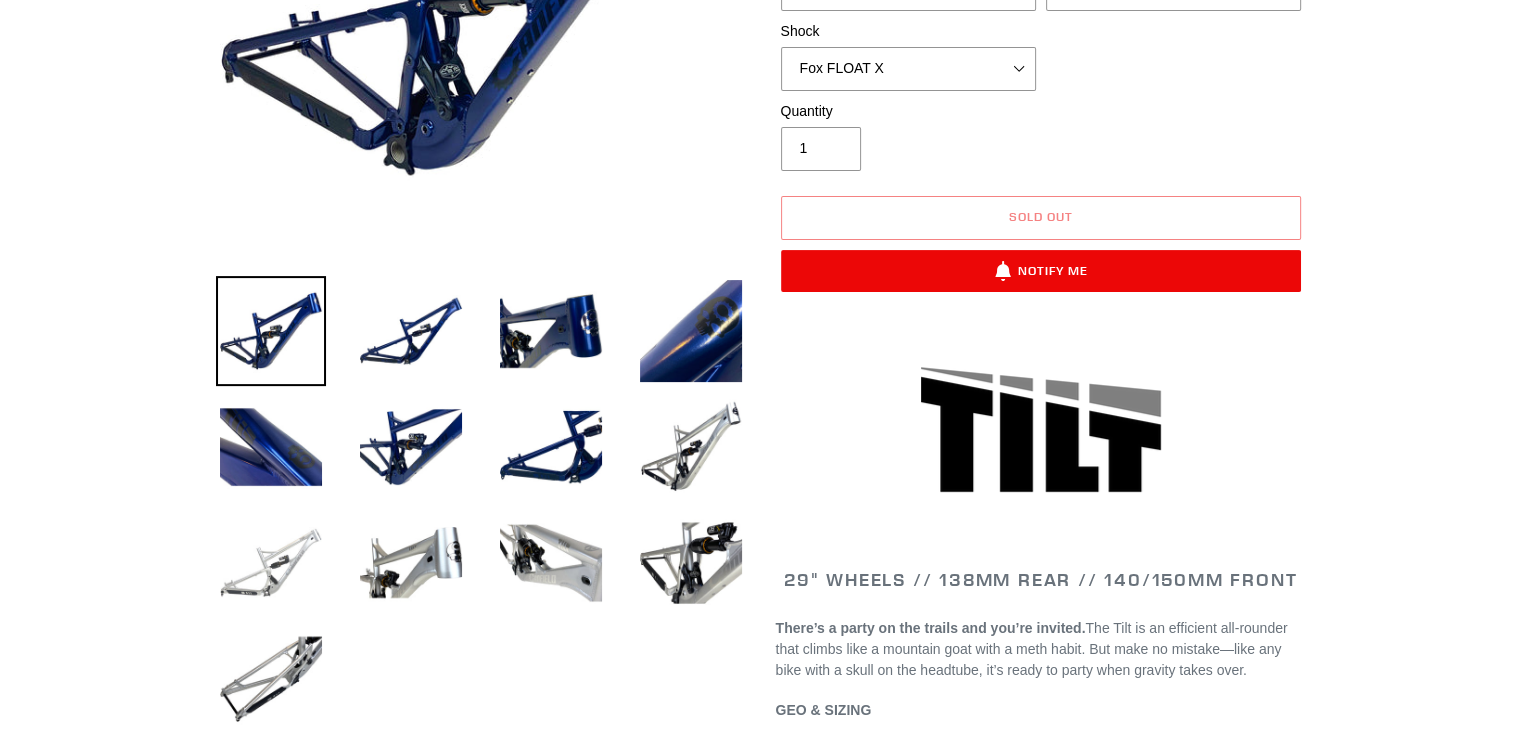 click at bounding box center [271, 563] 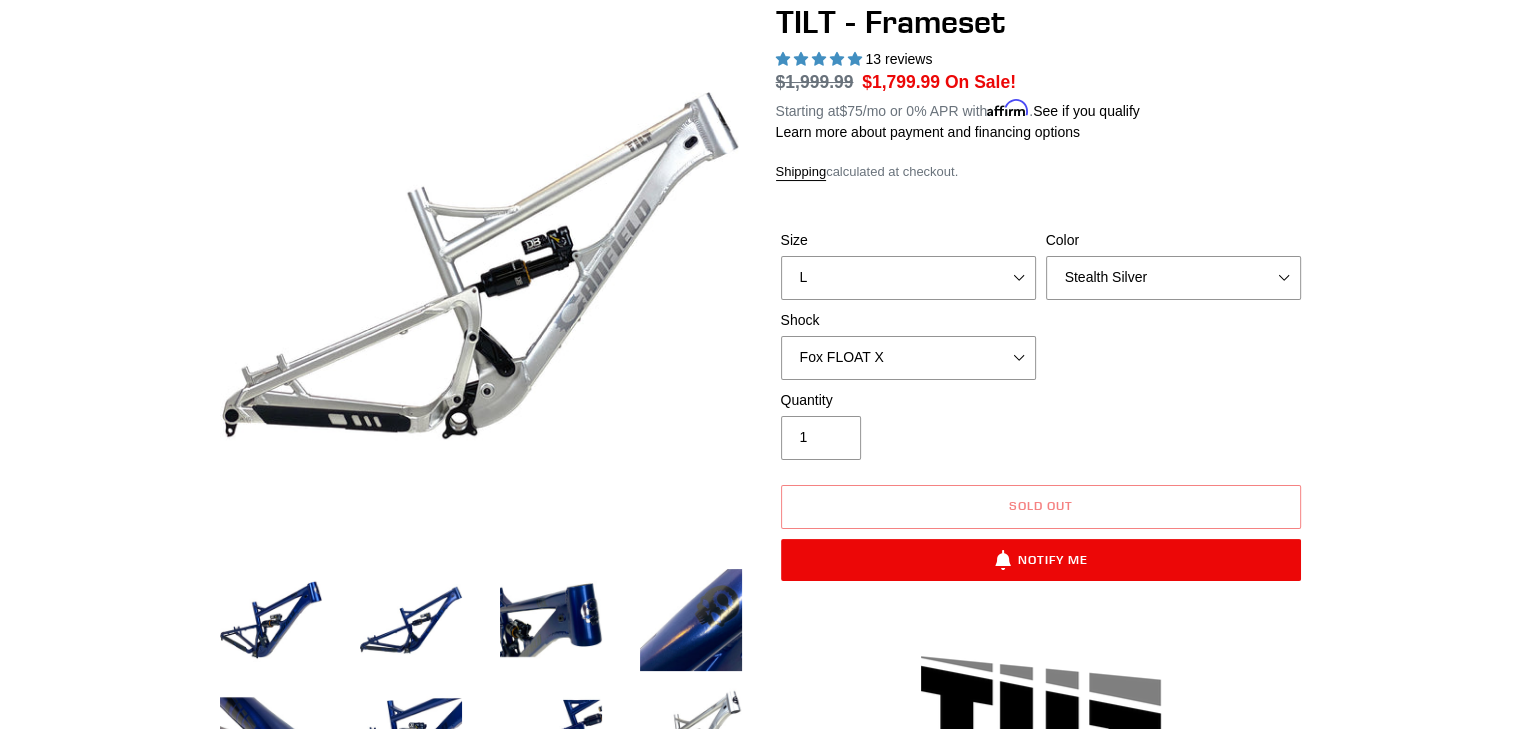 scroll, scrollTop: 0, scrollLeft: 0, axis: both 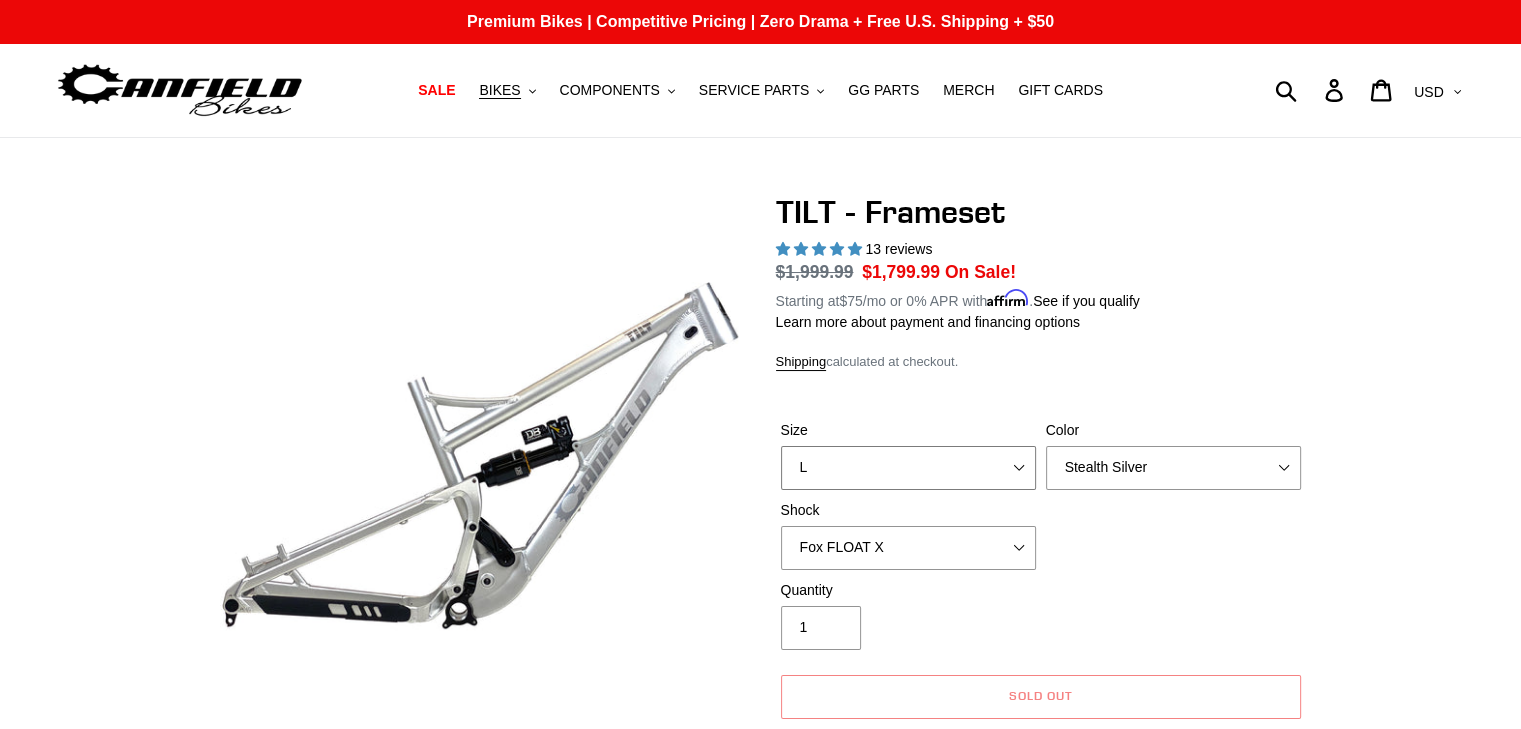 click on "S
M
L
XL" at bounding box center (908, 468) 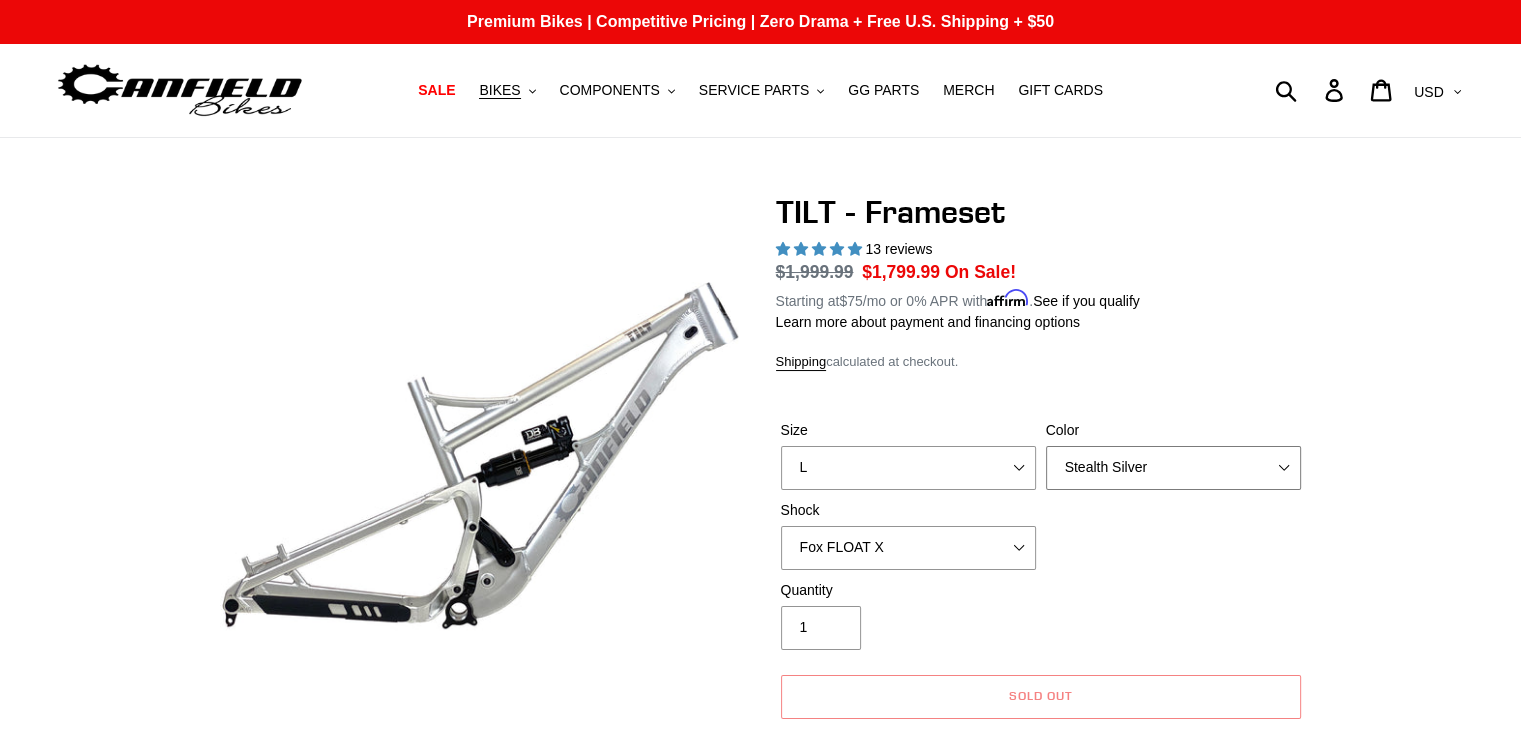 click on "Pearl Night Blue
Stealth Silver" at bounding box center (1173, 468) 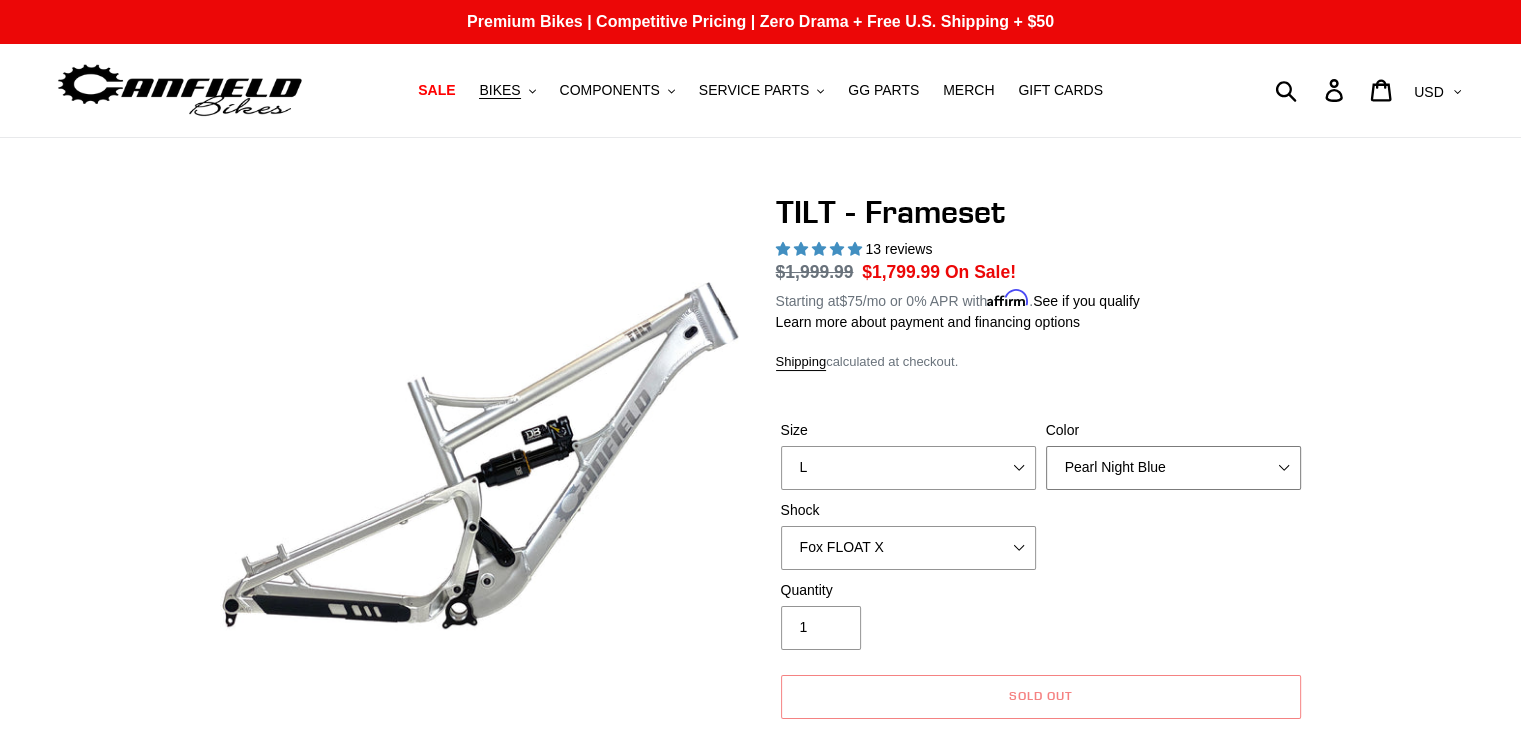 click on "Pearl Night Blue
Stealth Silver" at bounding box center [1173, 468] 